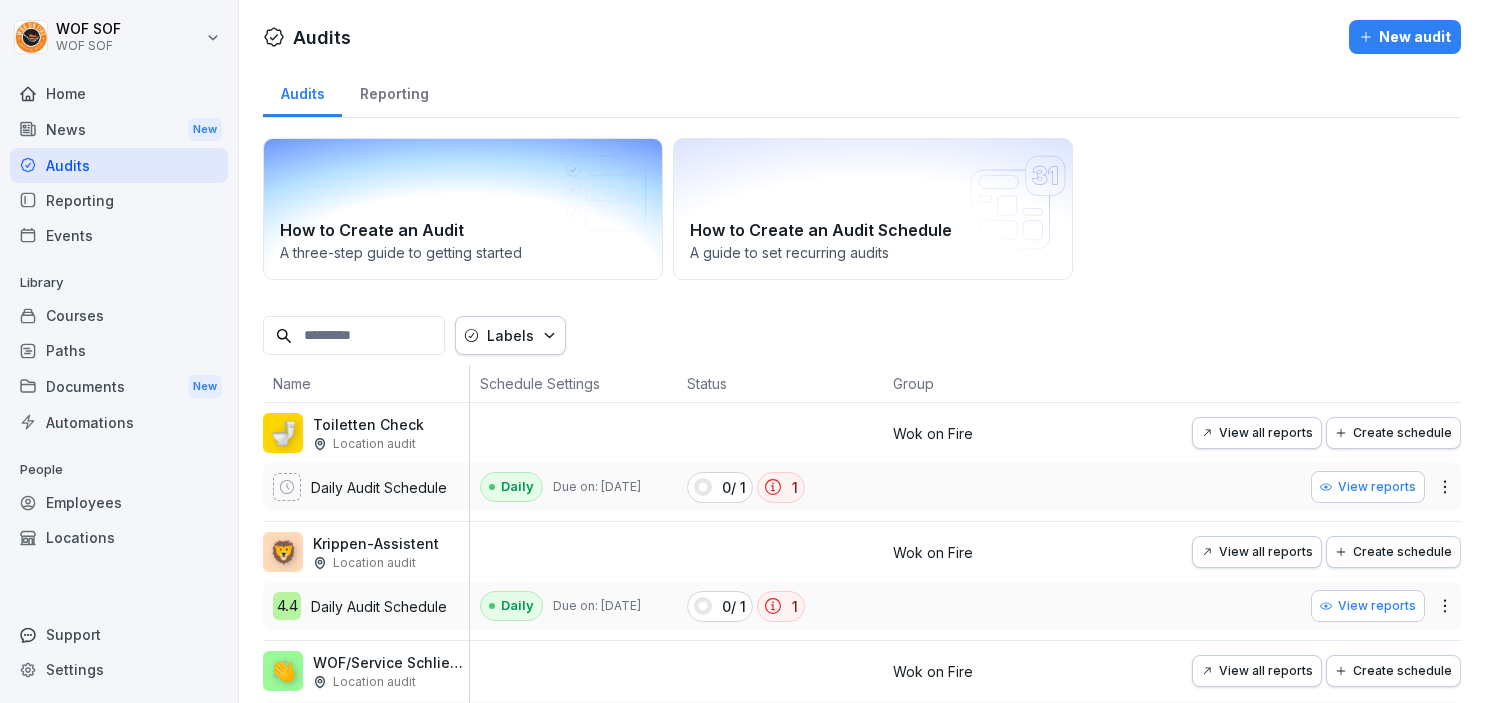 scroll, scrollTop: 0, scrollLeft: 0, axis: both 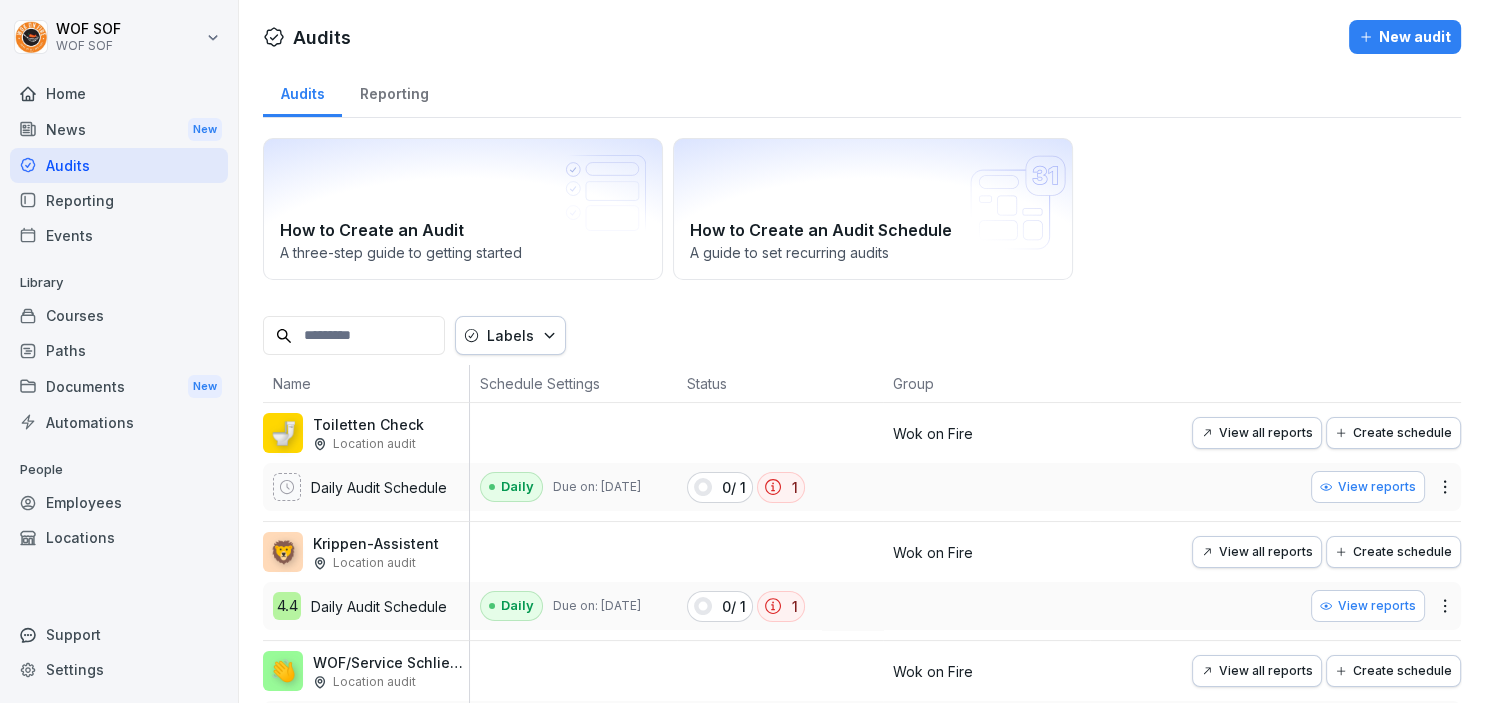 click at bounding box center (354, 335) 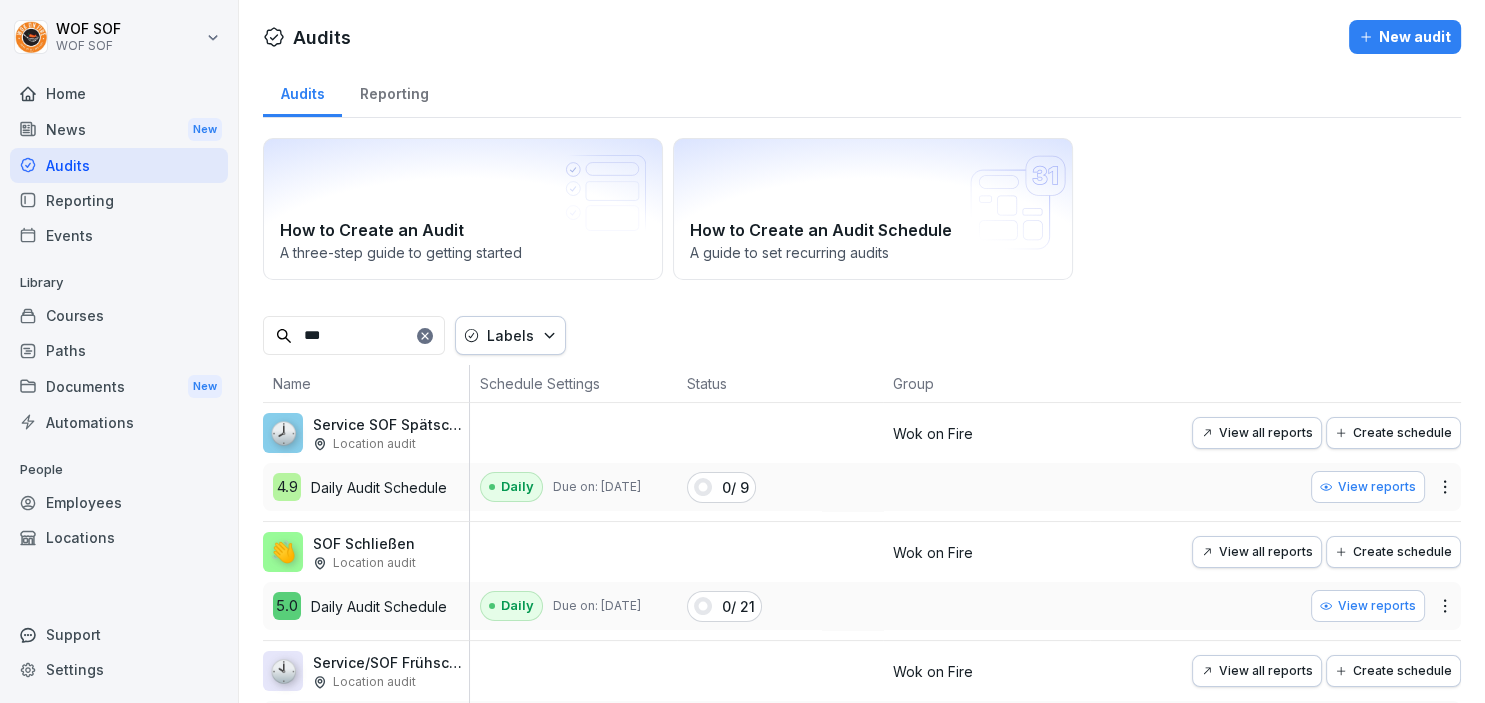 type on "***" 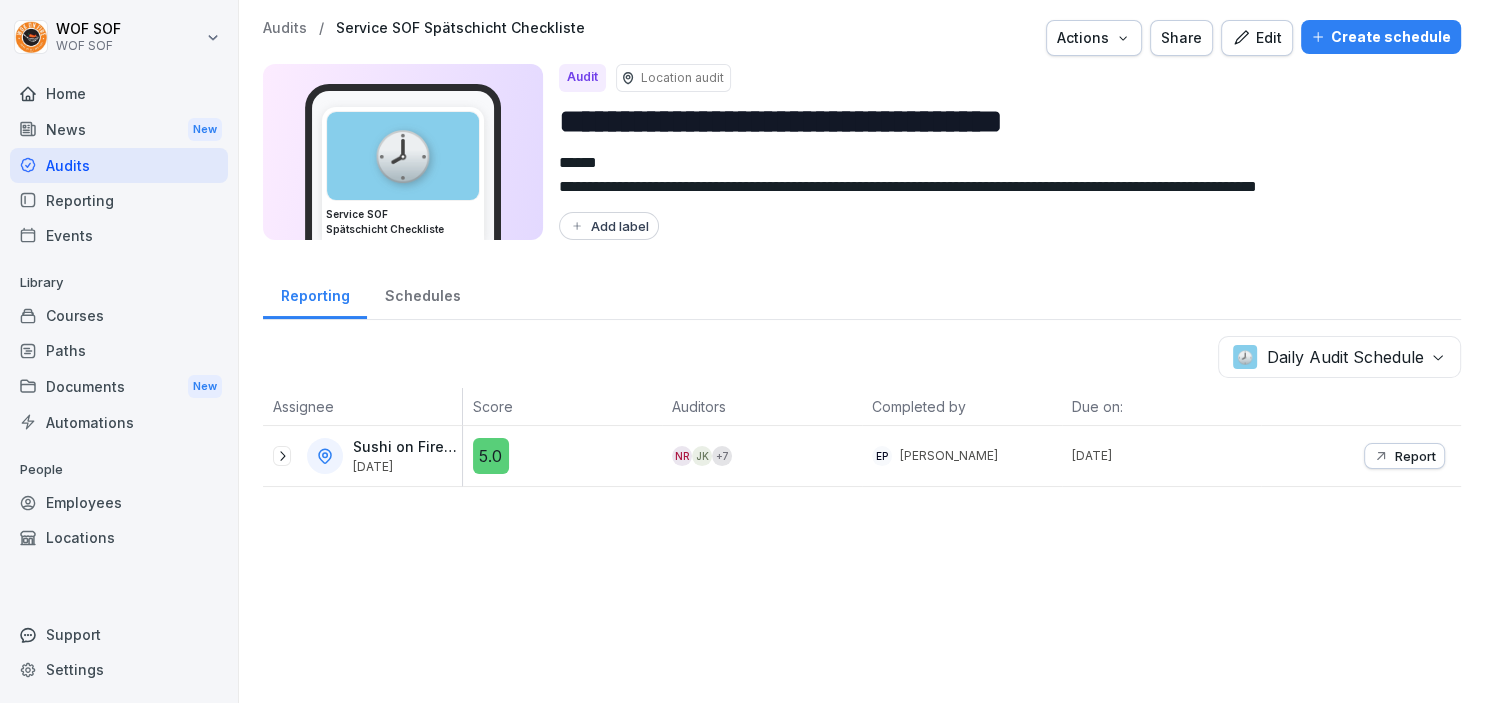 click 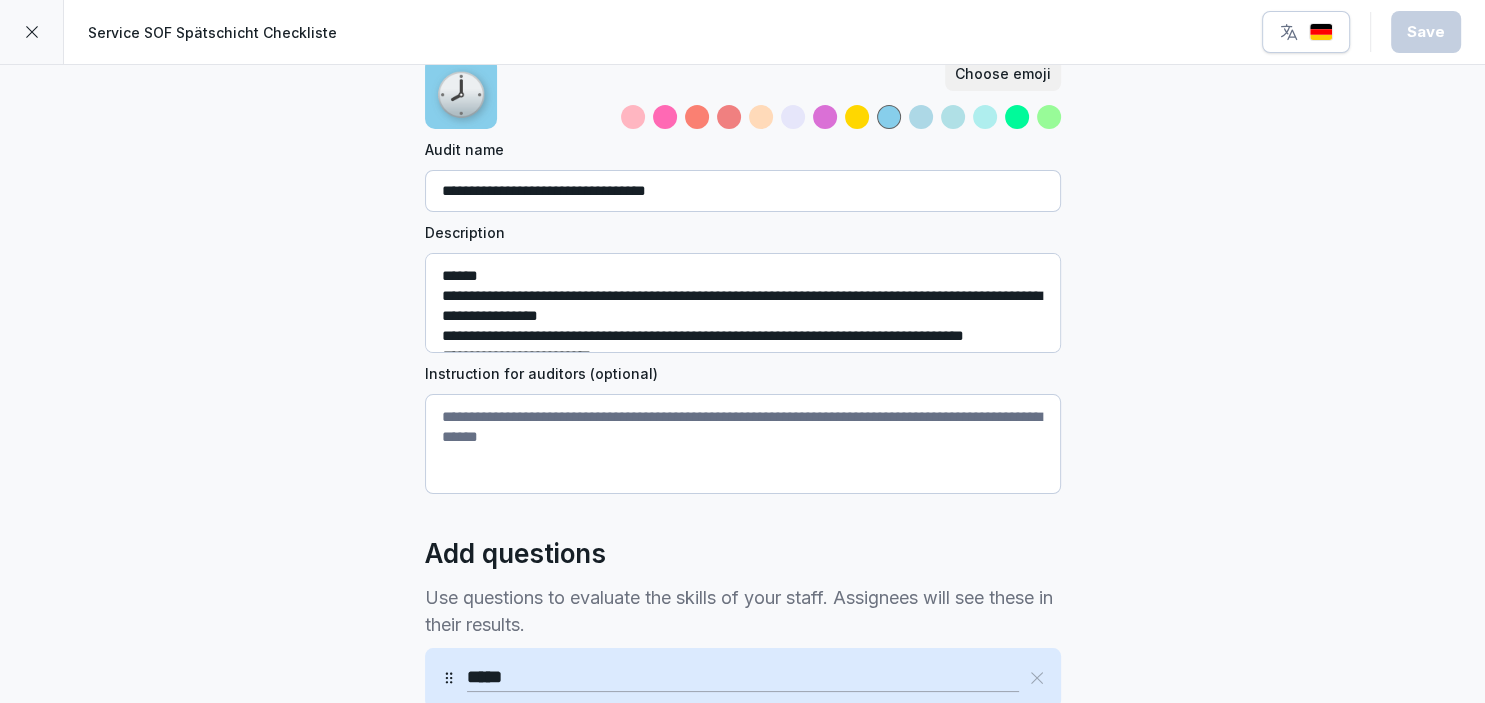 click at bounding box center (32, 32) 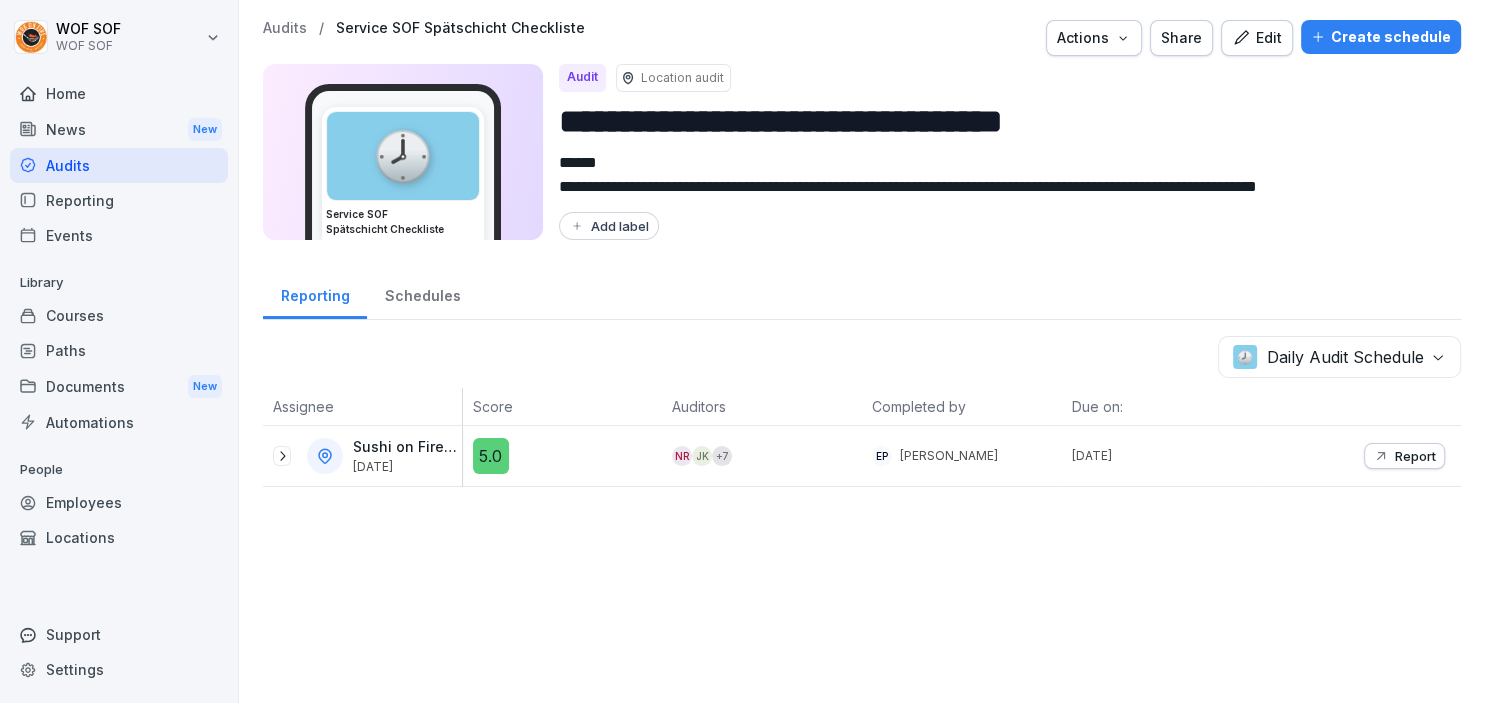 click on "Courses" at bounding box center (119, 315) 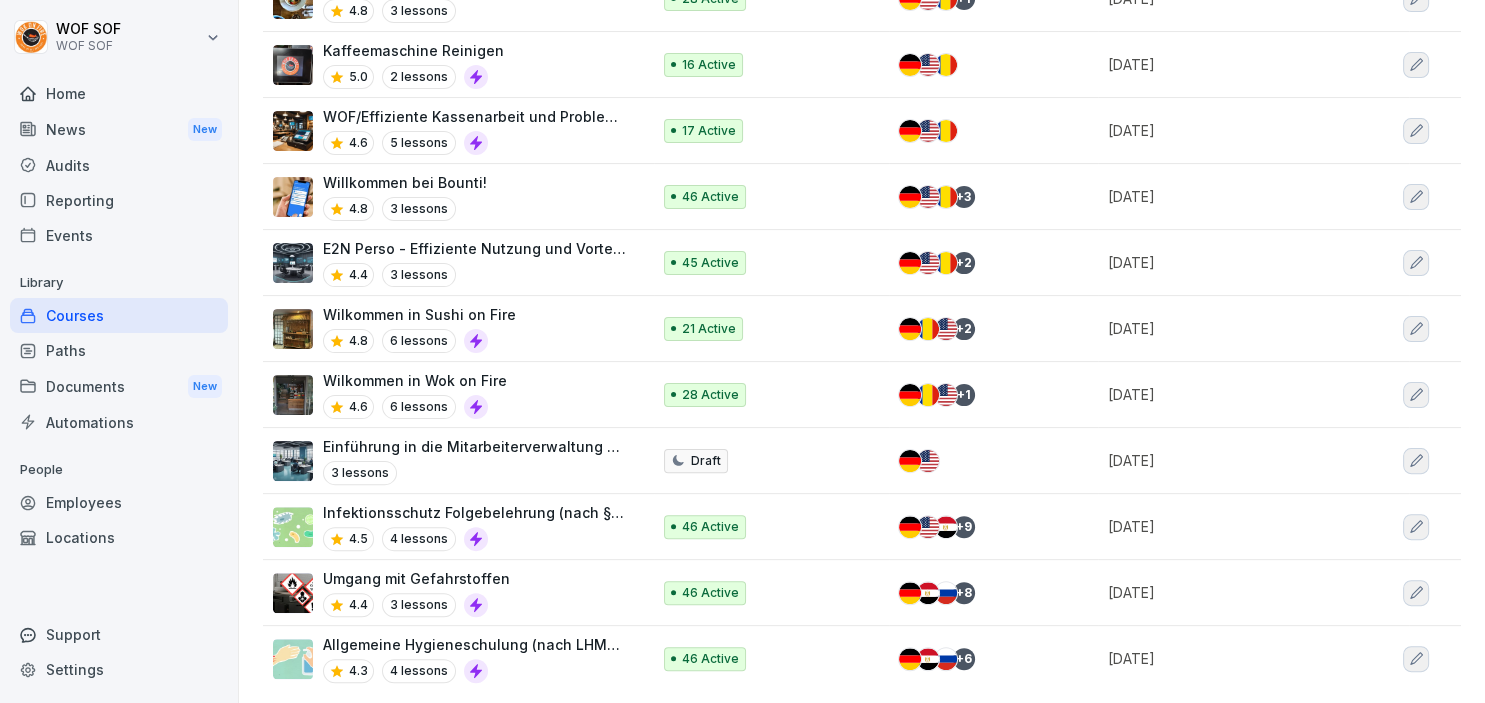 scroll, scrollTop: 0, scrollLeft: 0, axis: both 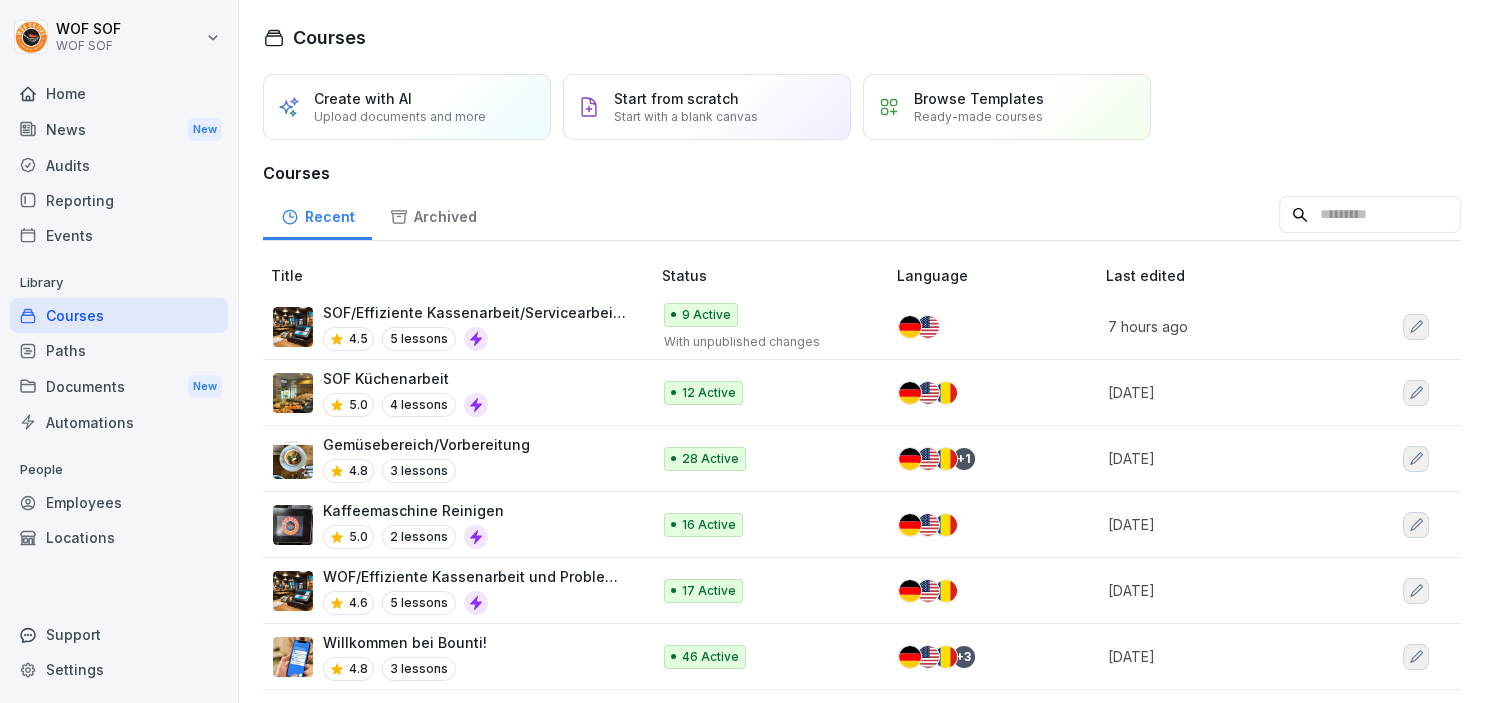 click on "Audits" at bounding box center (119, 165) 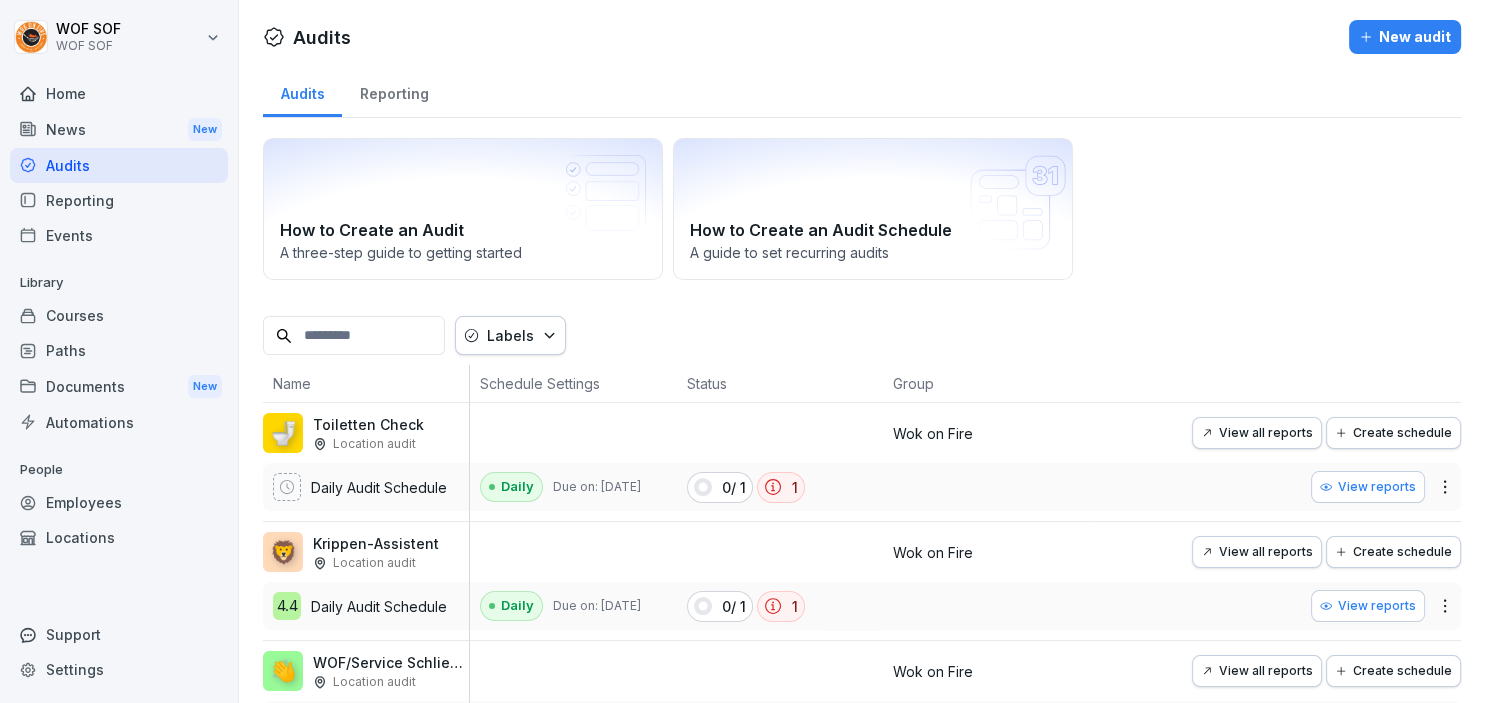 click on "Courses" at bounding box center [119, 315] 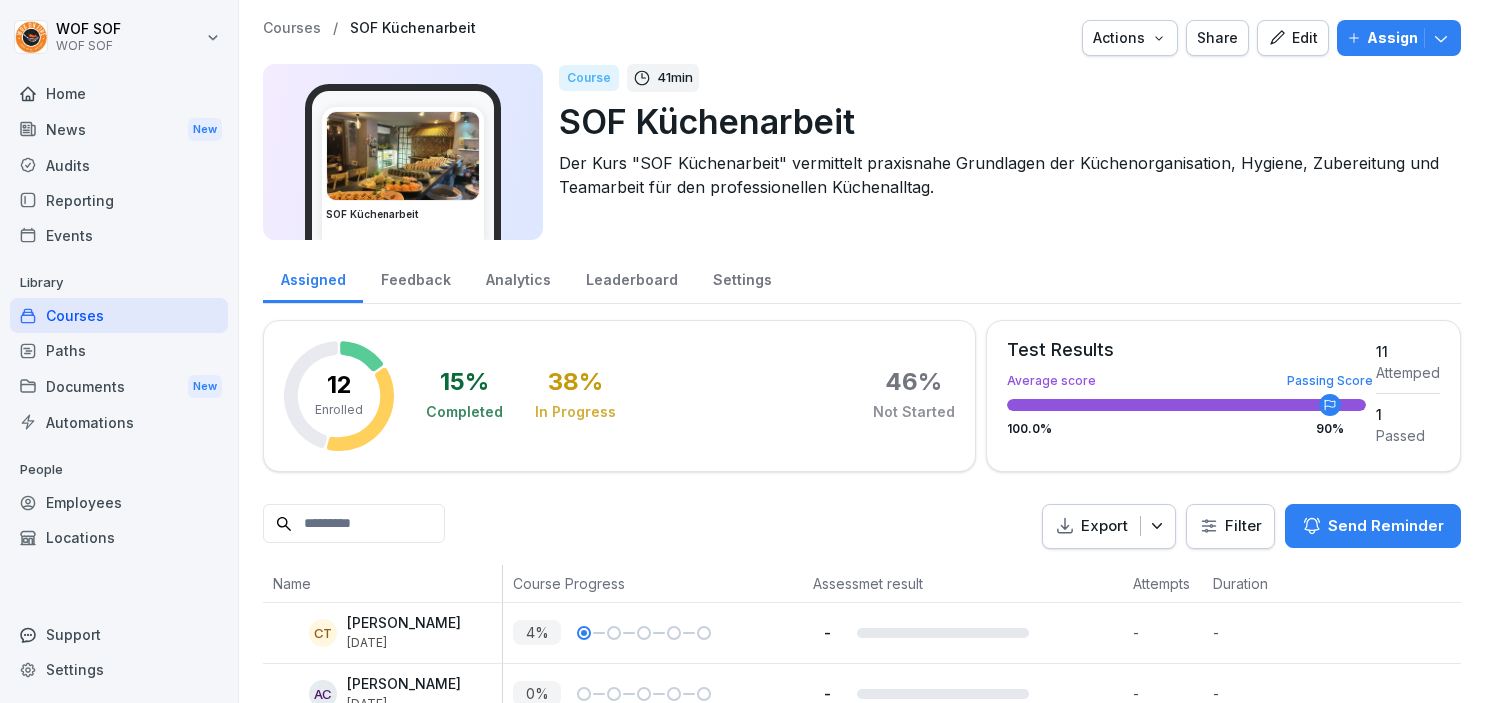 scroll, scrollTop: 0, scrollLeft: 0, axis: both 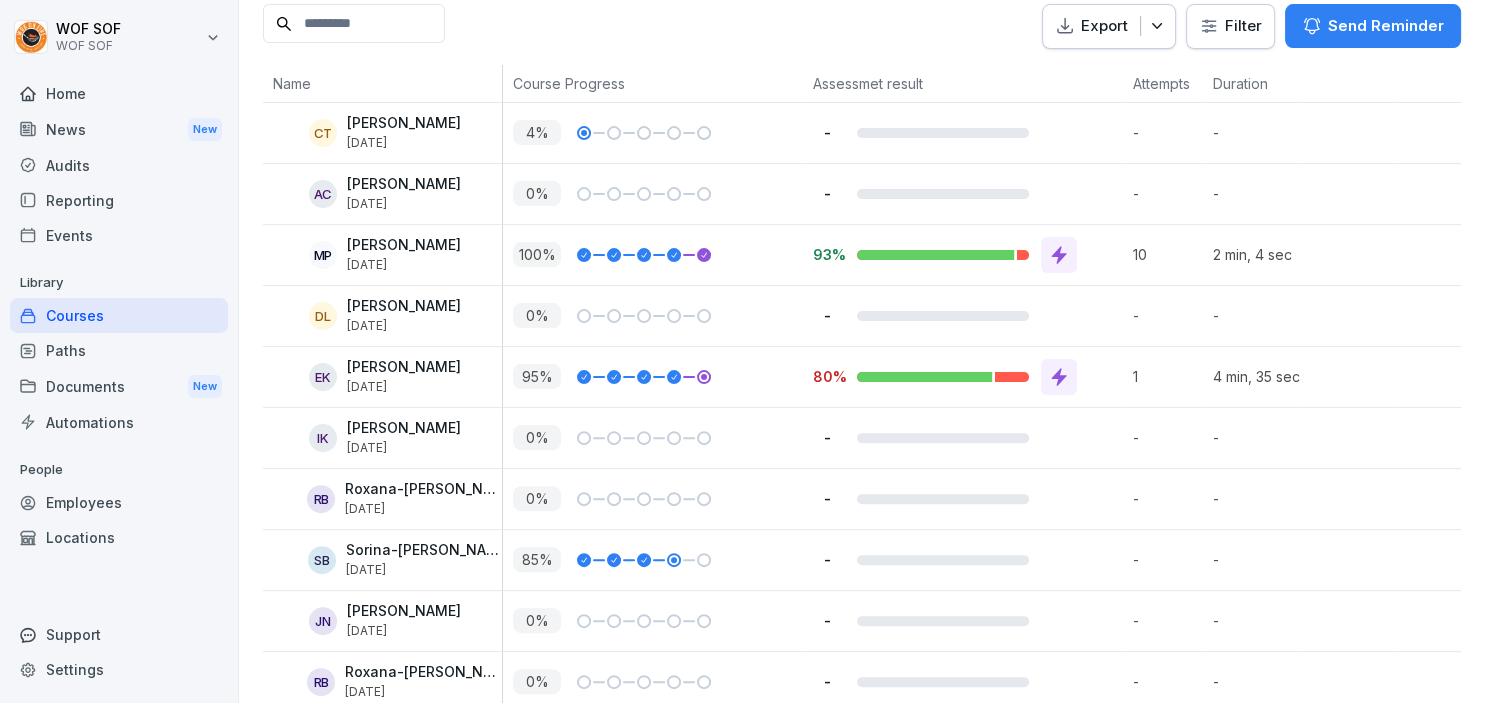 click at bounding box center [1059, 255] 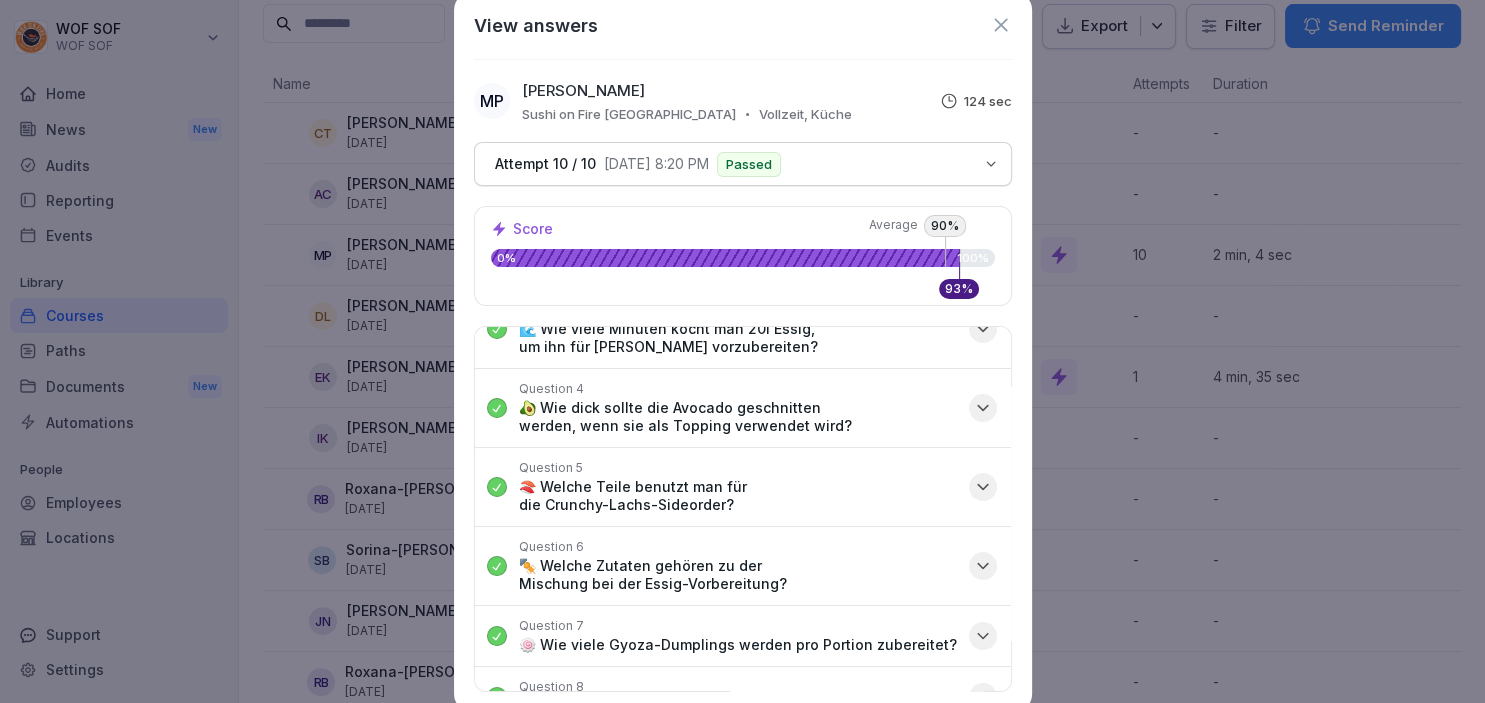 scroll, scrollTop: 0, scrollLeft: 0, axis: both 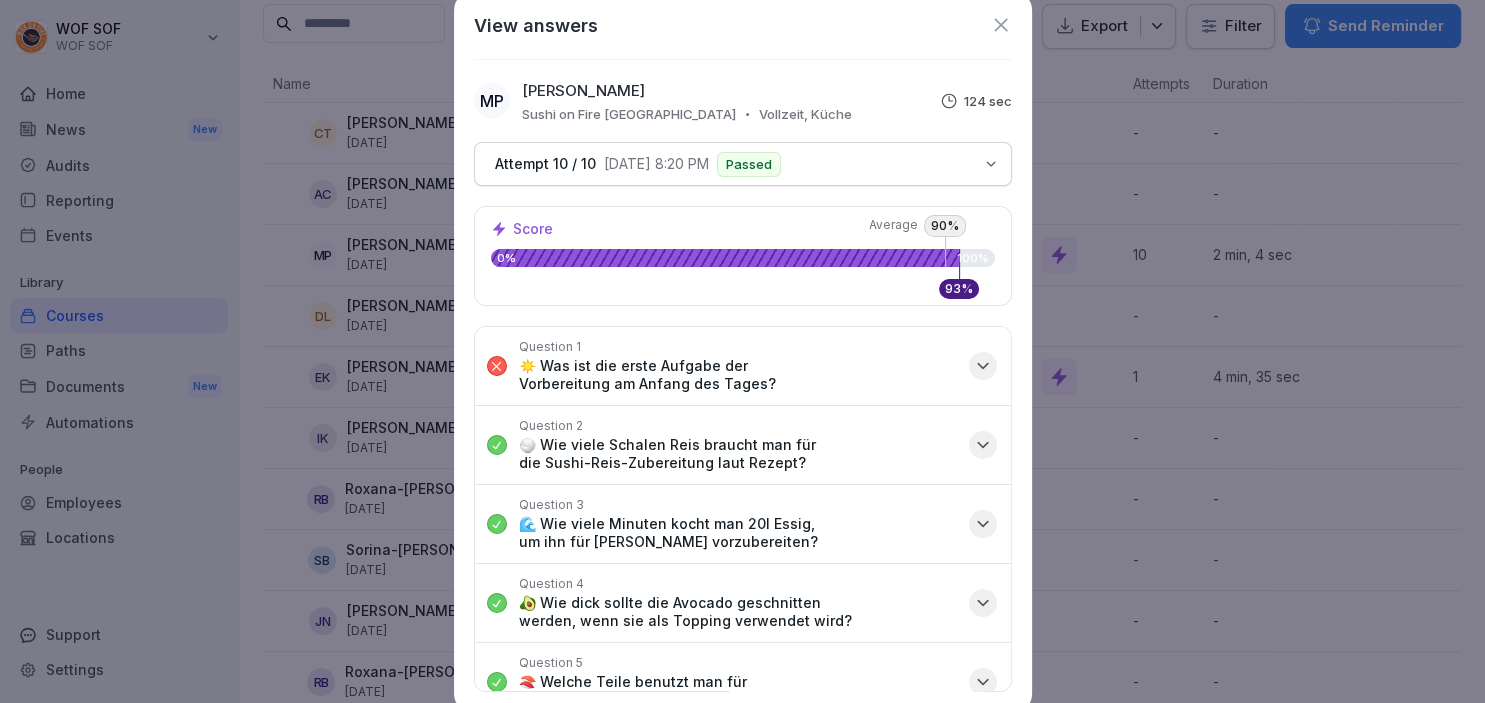click 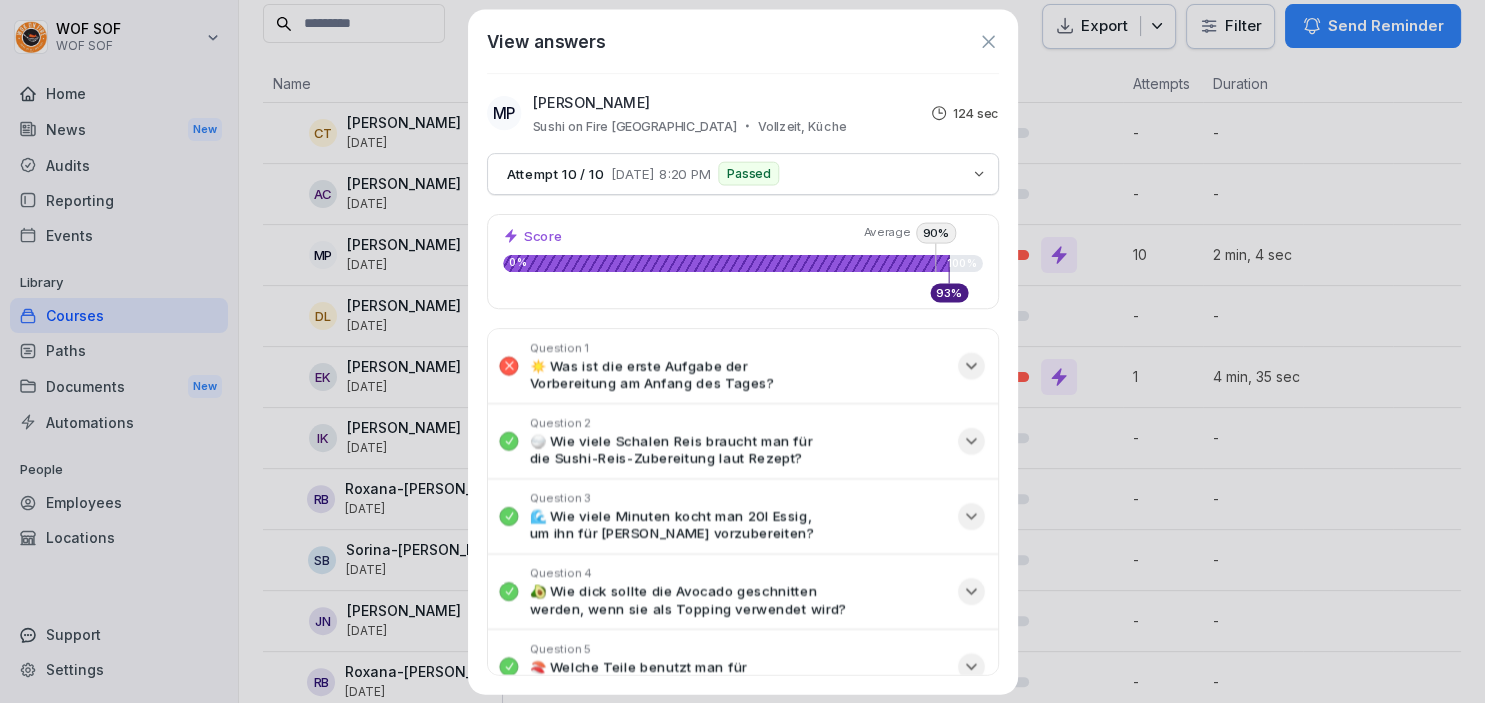 scroll, scrollTop: 500, scrollLeft: 0, axis: vertical 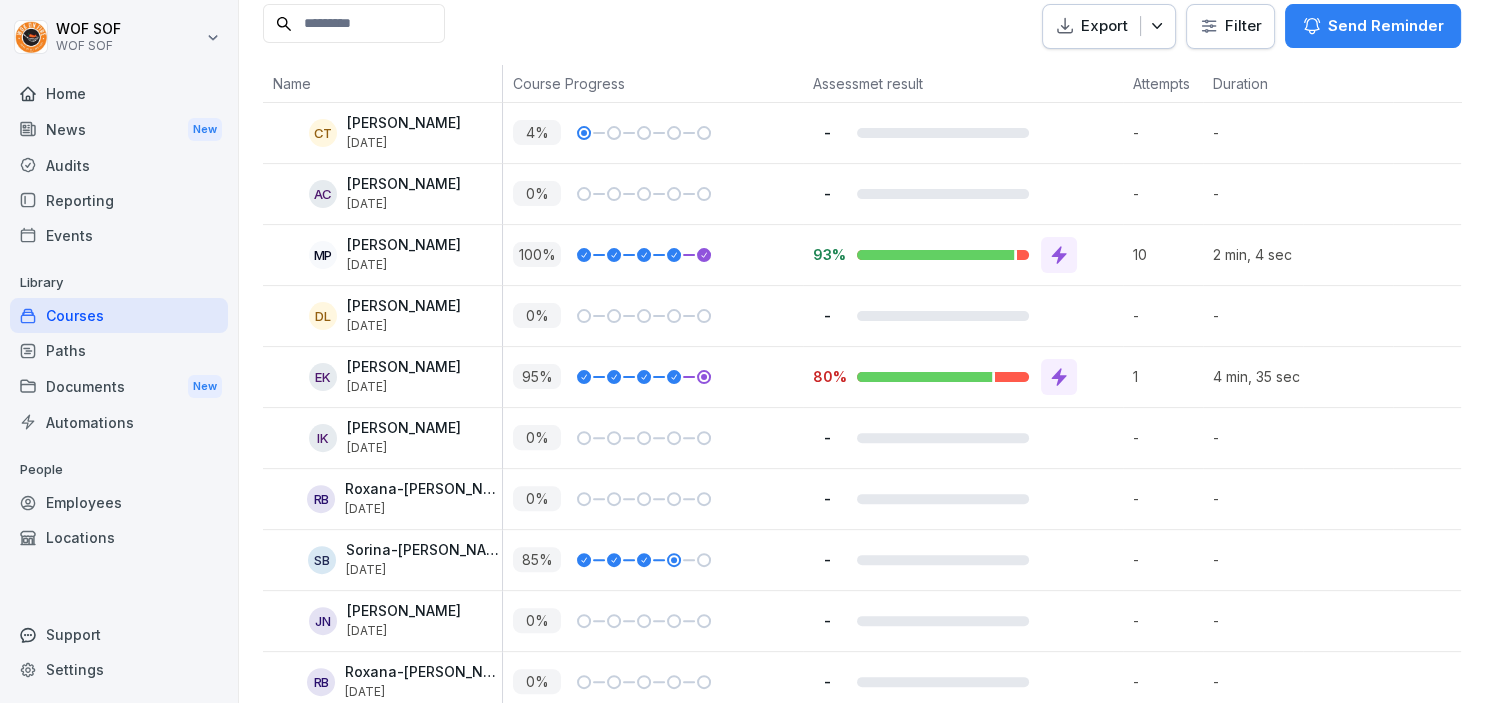 click on "93%" at bounding box center (968, 255) 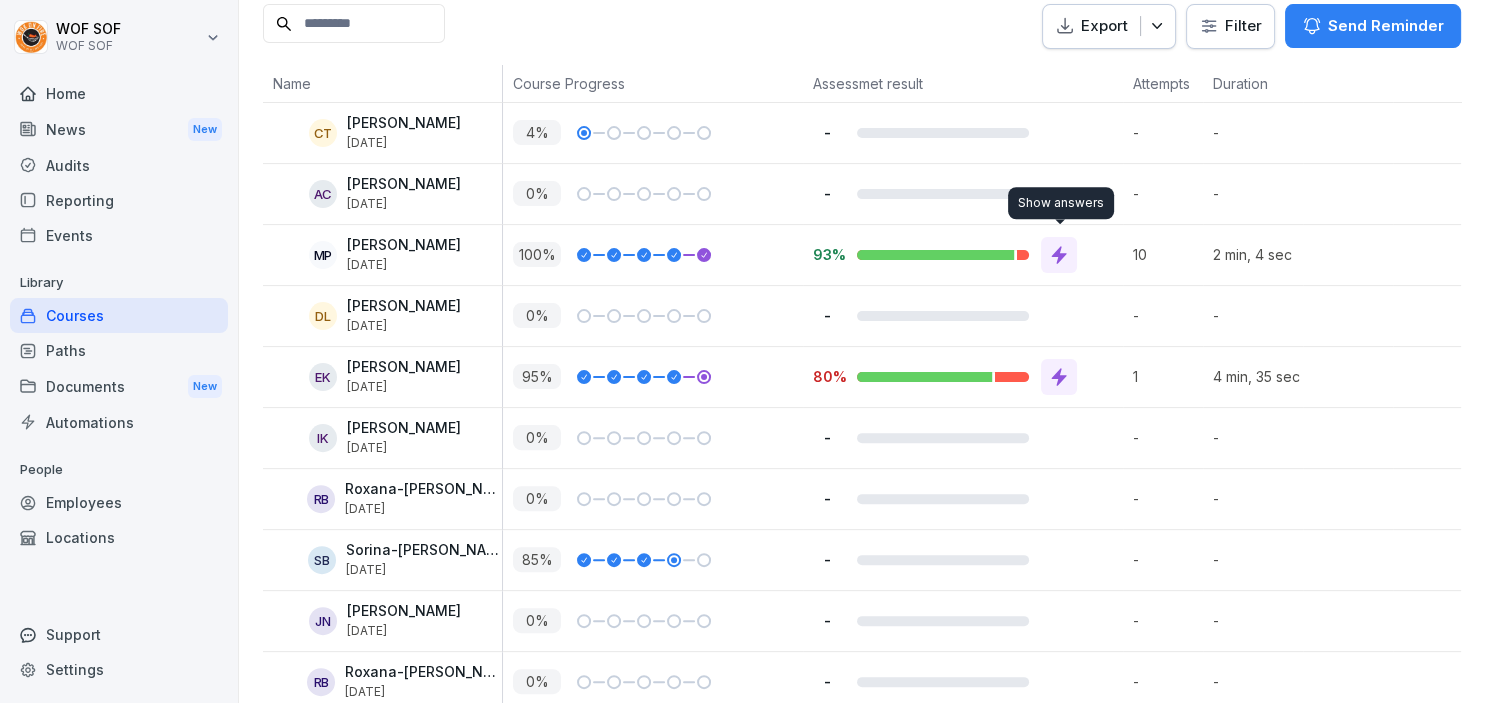click 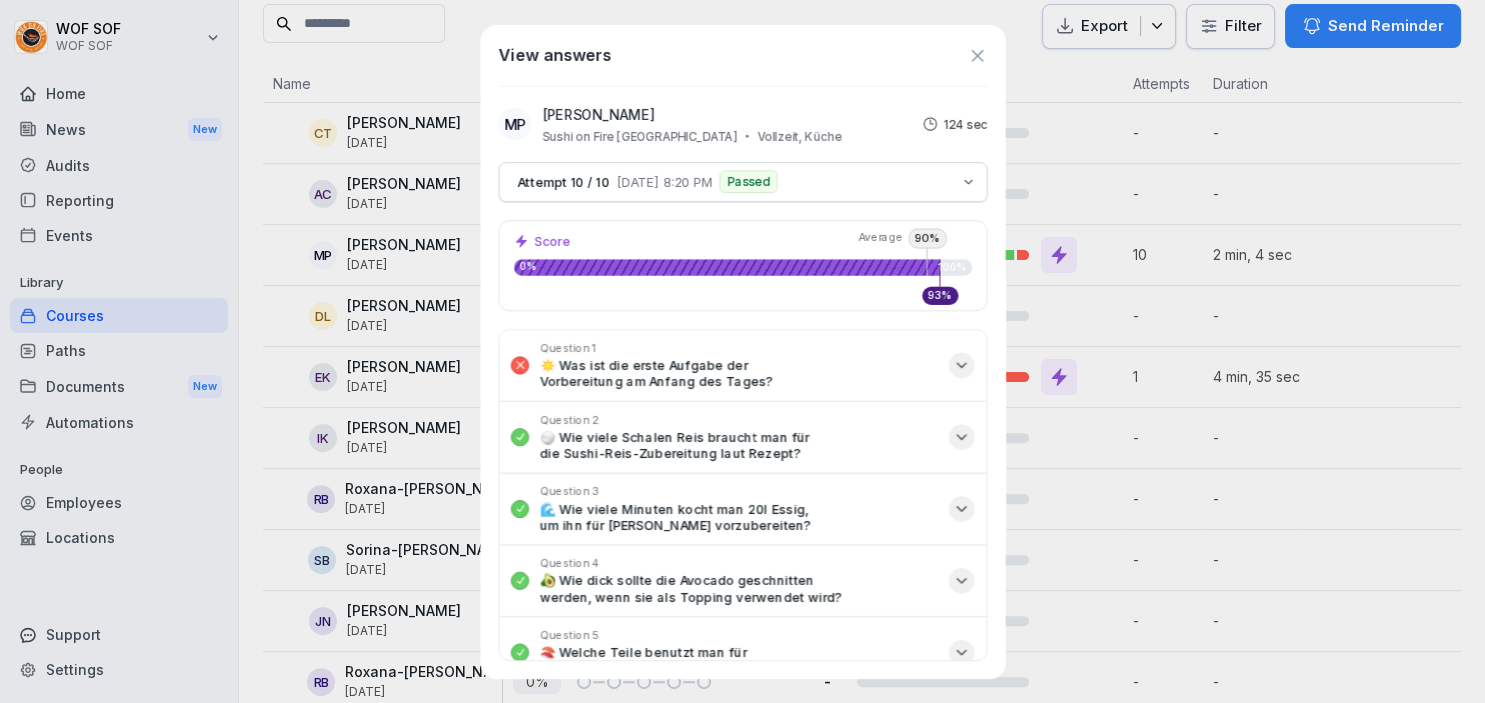 scroll, scrollTop: 500, scrollLeft: 0, axis: vertical 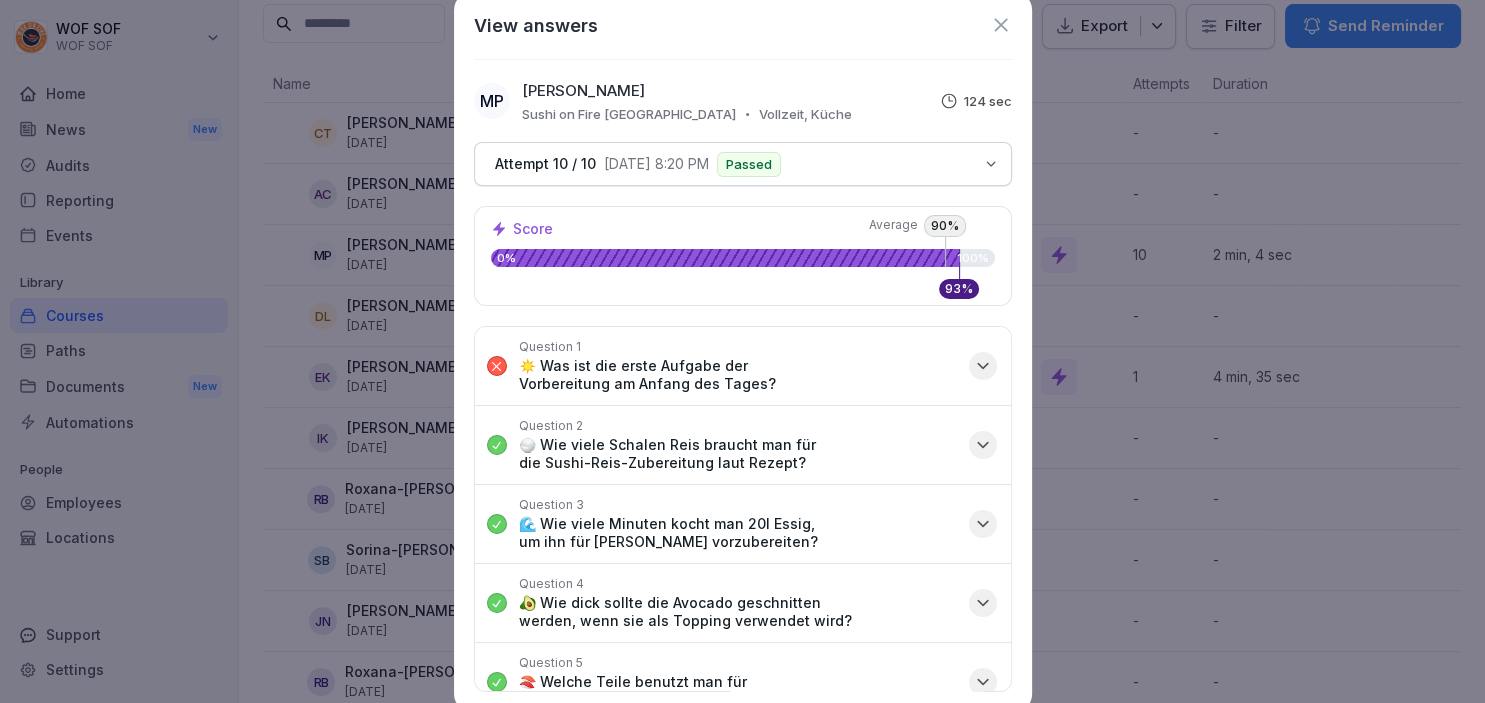 click 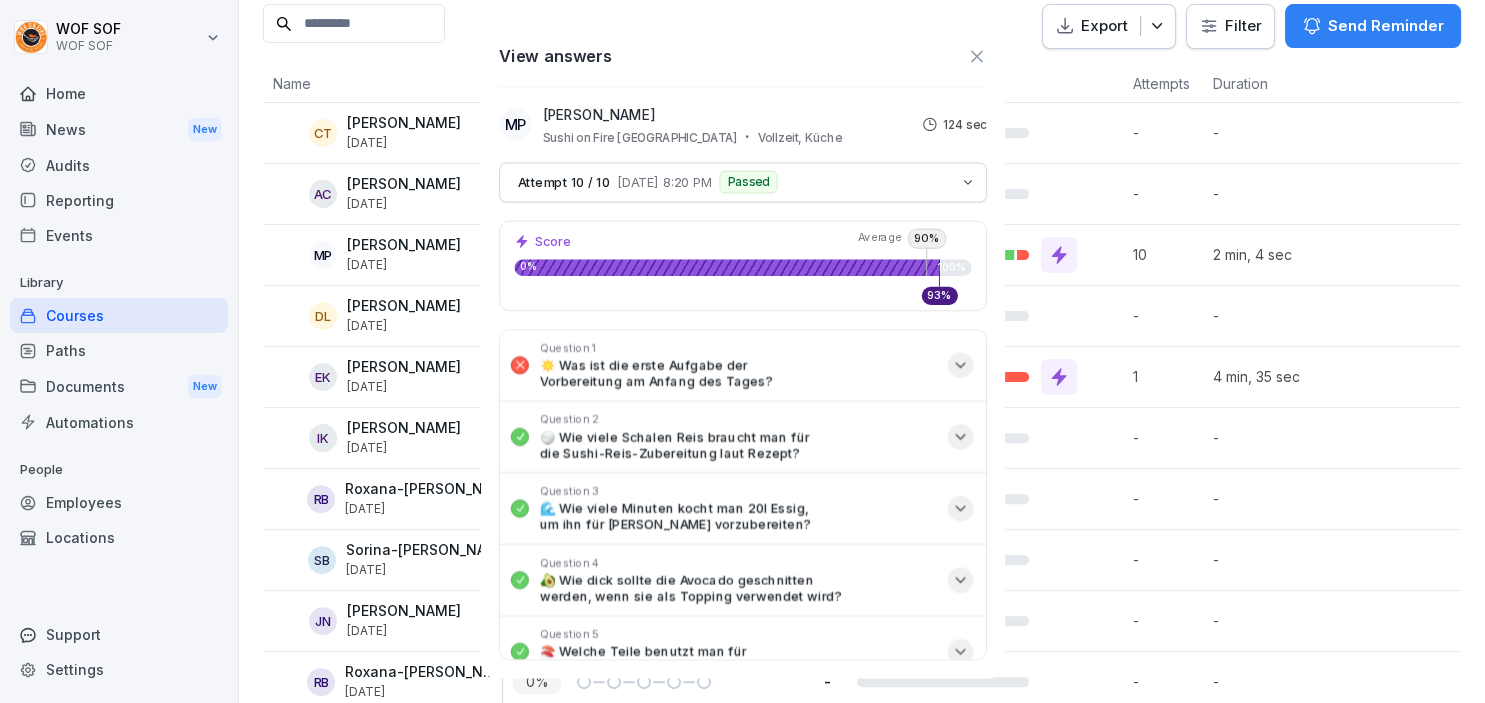 scroll, scrollTop: 500, scrollLeft: 0, axis: vertical 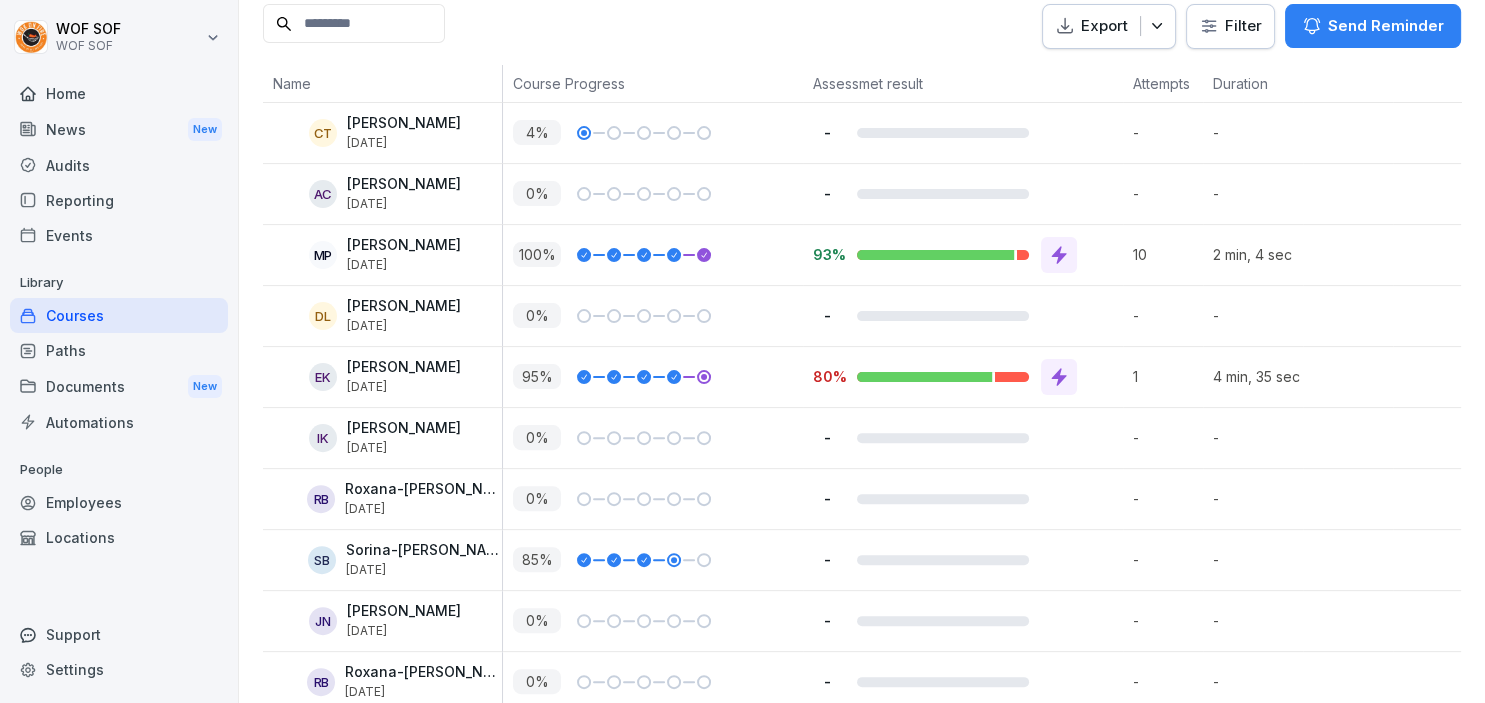 click on "Send Reminder" at bounding box center (1386, 26) 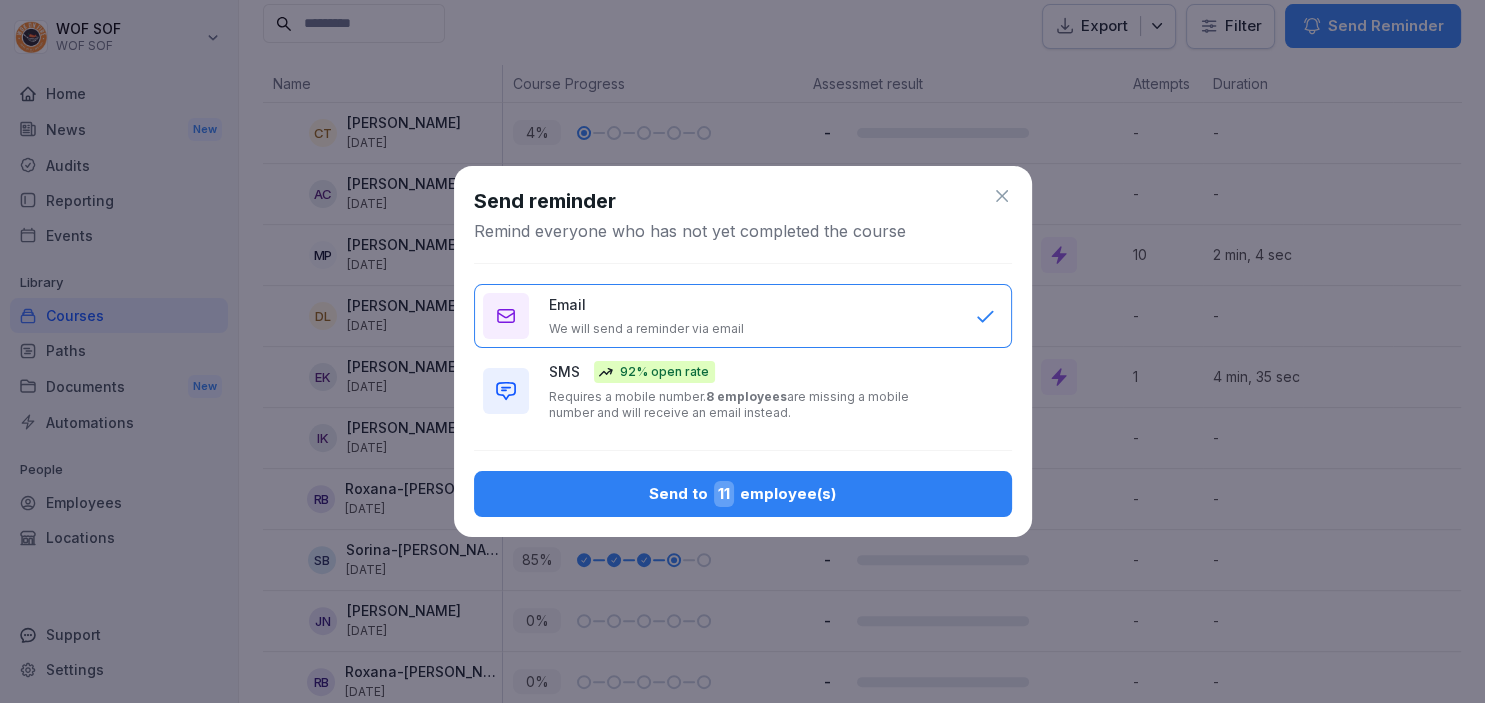 click on "Send to  11  employee(s)" at bounding box center [743, 494] 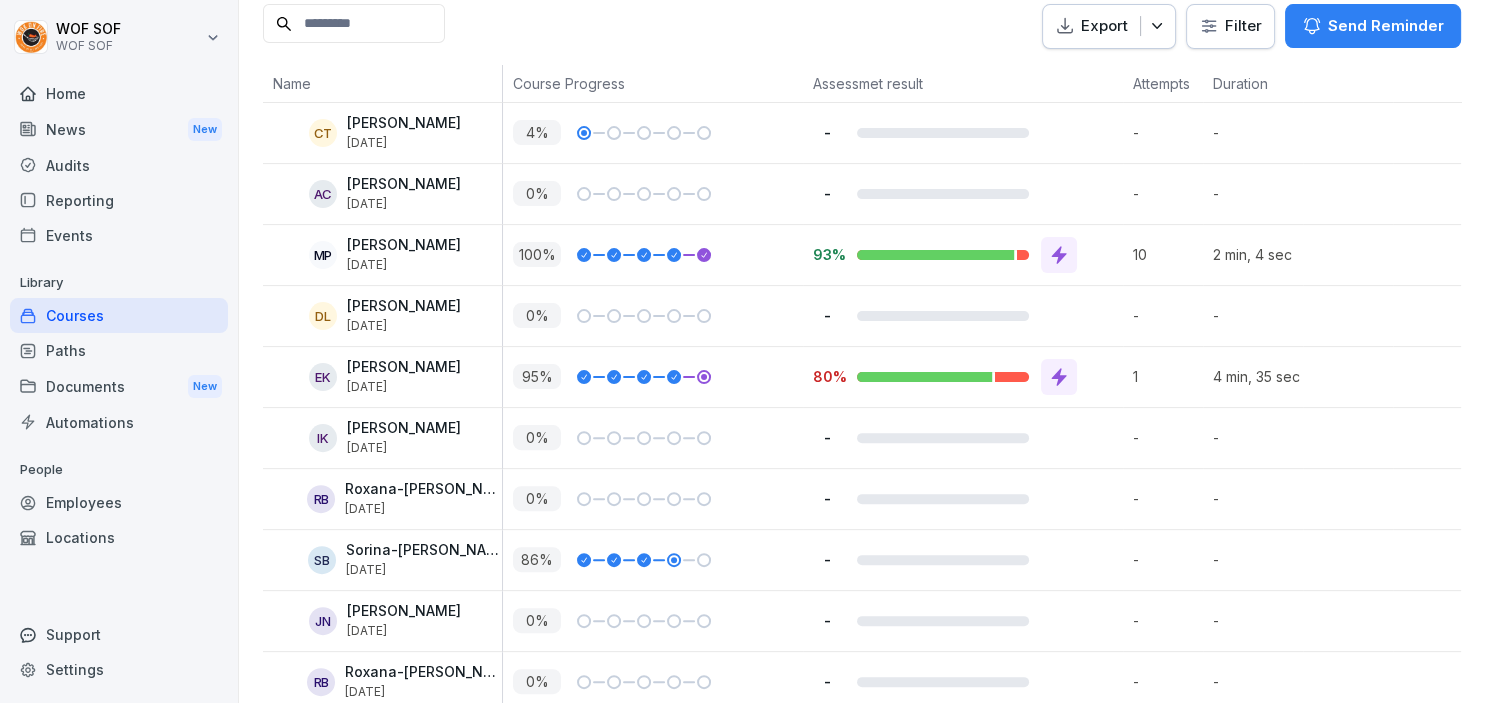 scroll, scrollTop: 500, scrollLeft: 0, axis: vertical 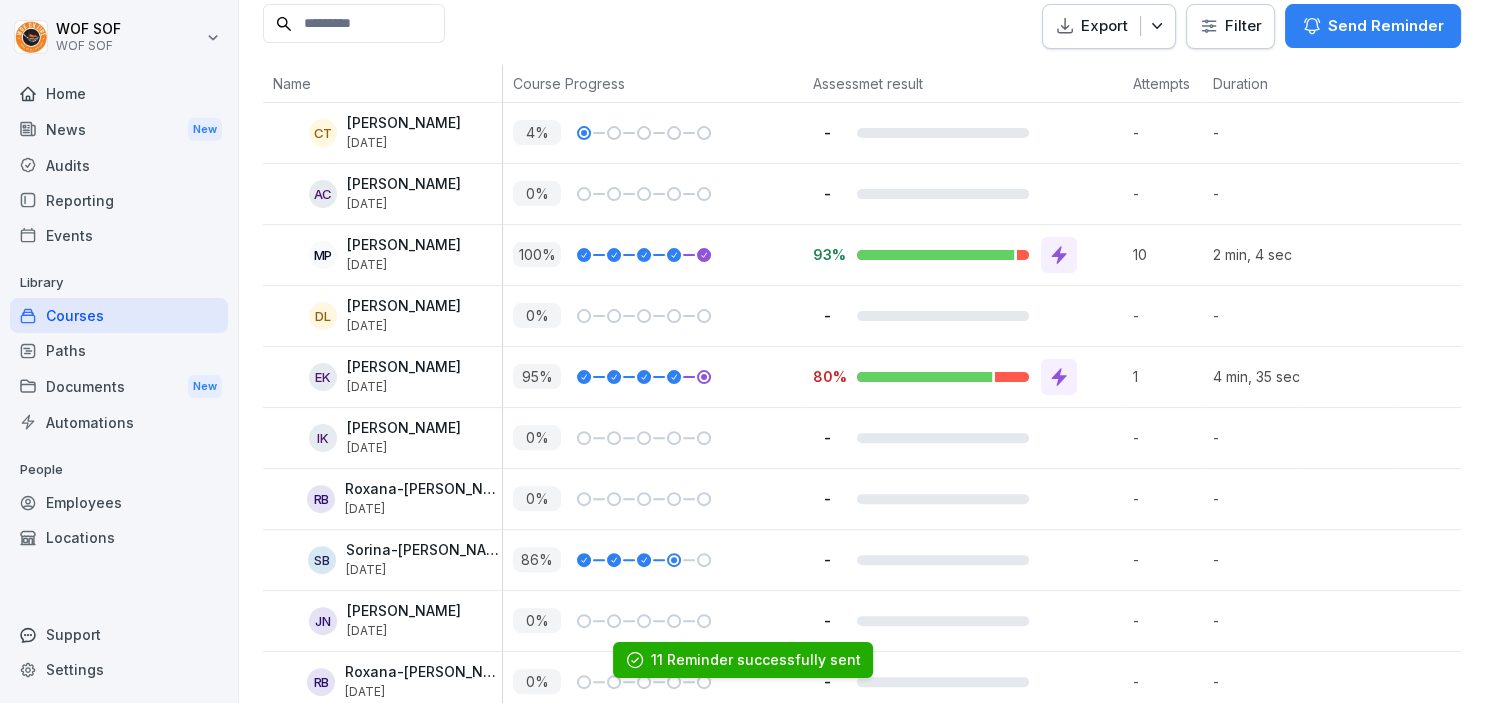 click on "Employees" at bounding box center [119, 502] 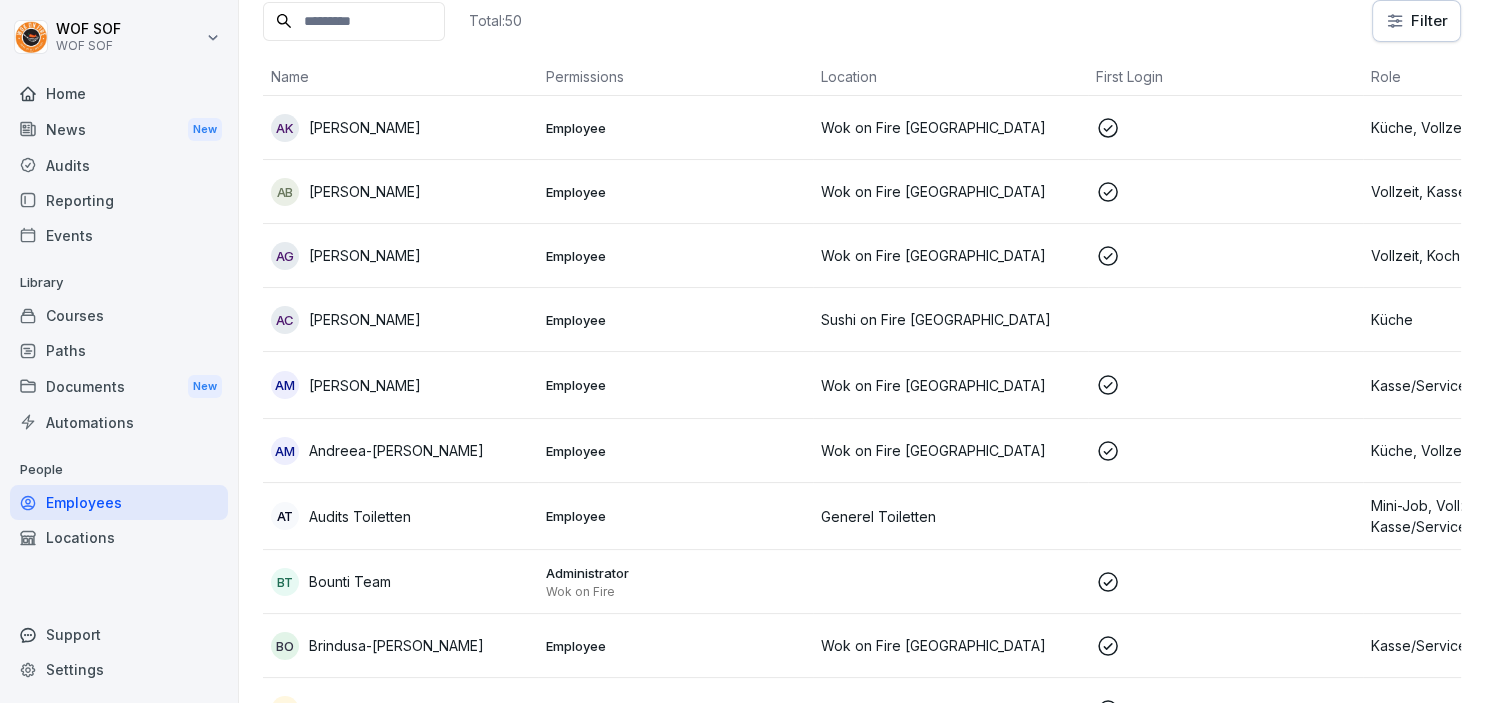 scroll, scrollTop: 121, scrollLeft: 0, axis: vertical 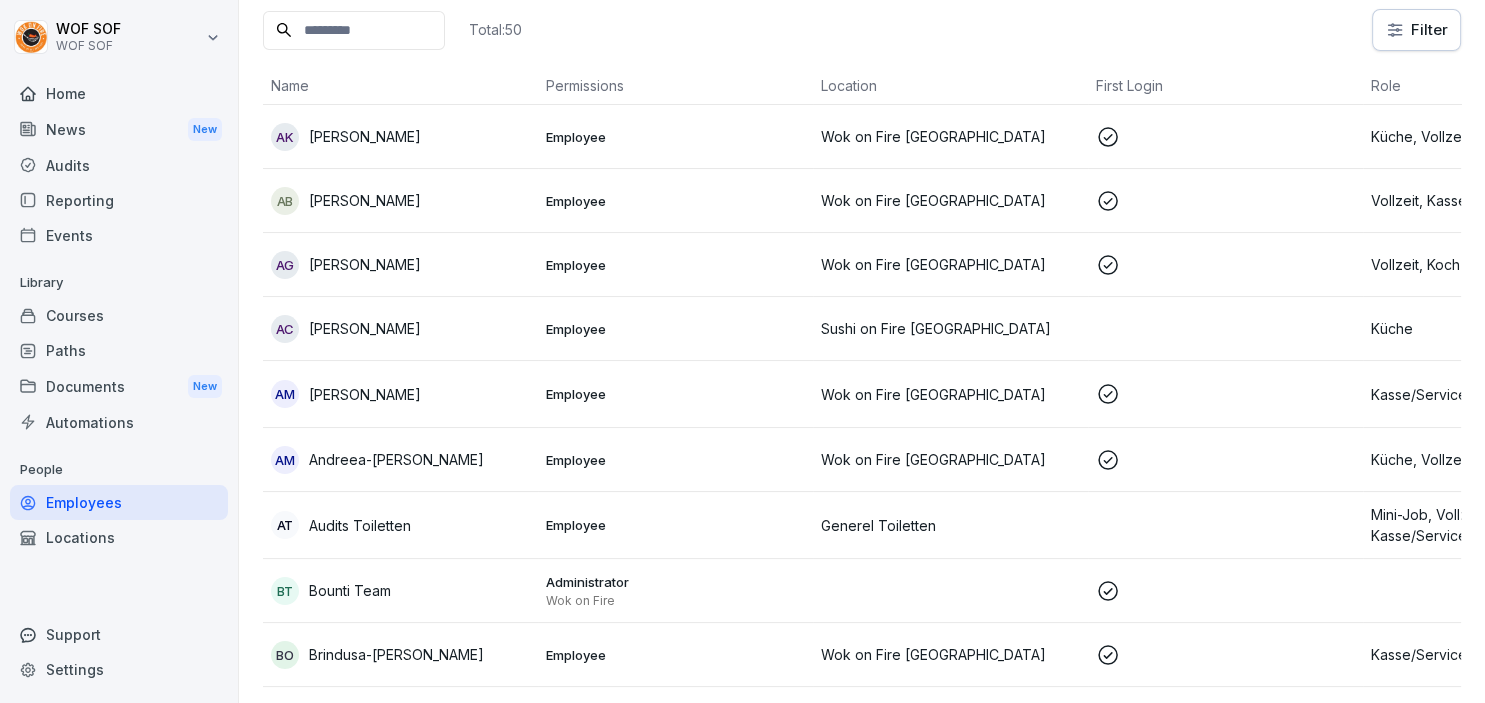 click on "Courses" at bounding box center (119, 315) 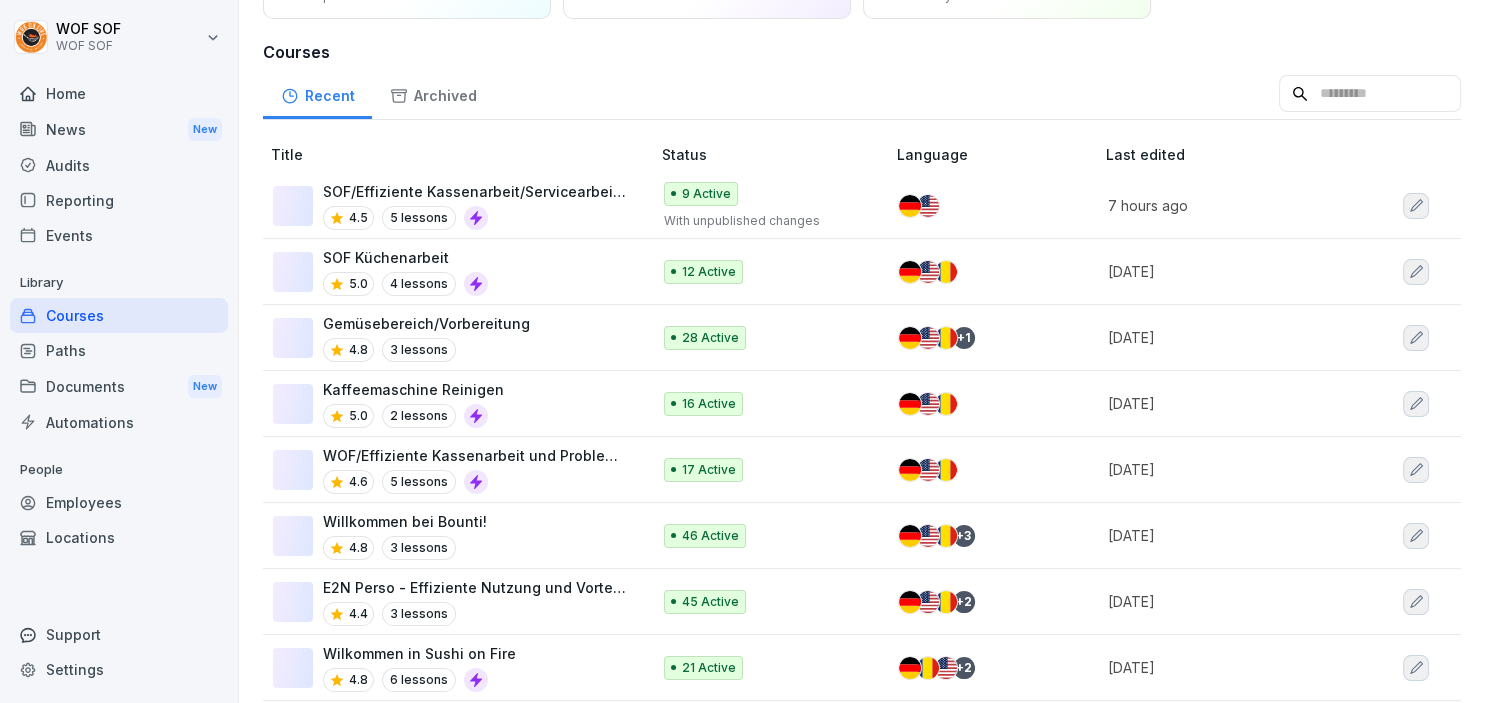 scroll, scrollTop: 0, scrollLeft: 0, axis: both 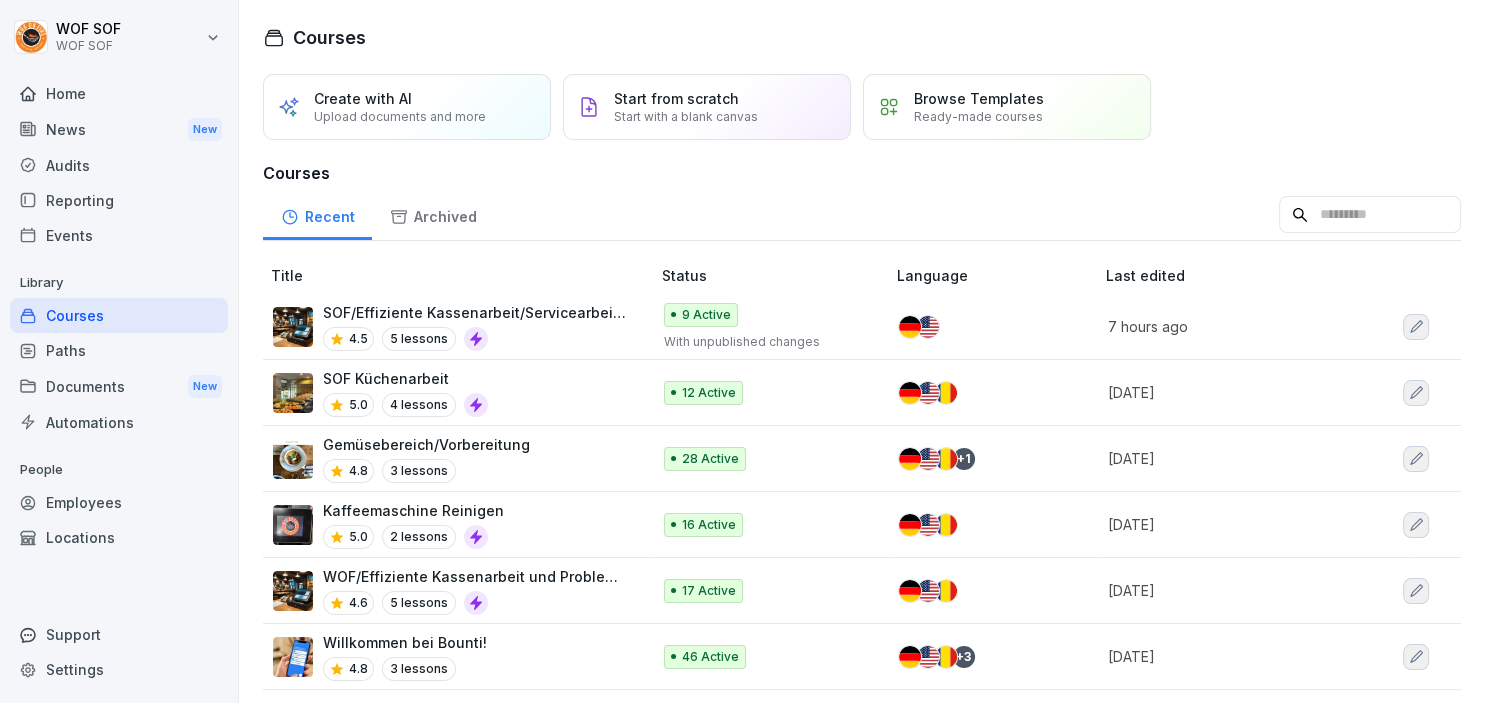 click on "SOF/Effiziente Kassenarbeit/Servicearbeit und Problemlösungen" at bounding box center (476, 312) 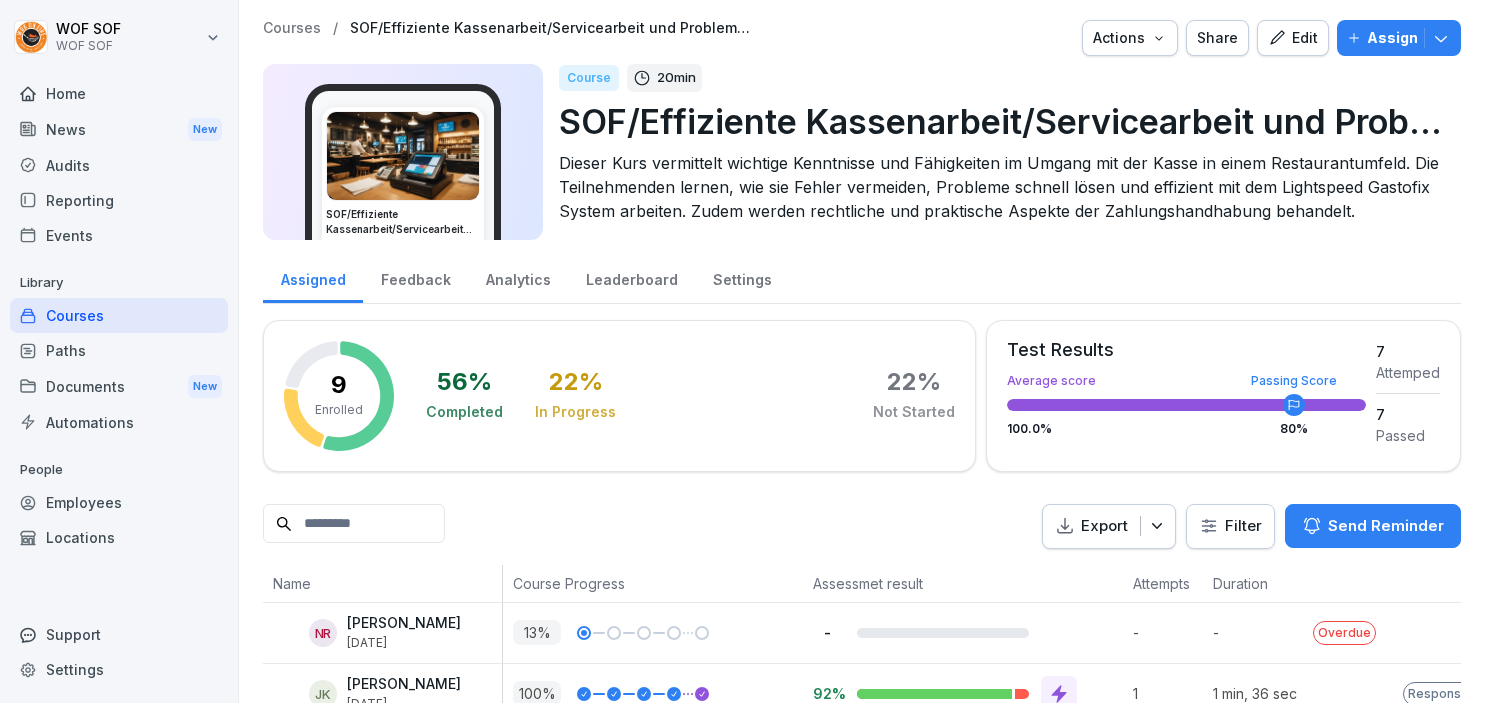 scroll, scrollTop: 0, scrollLeft: 0, axis: both 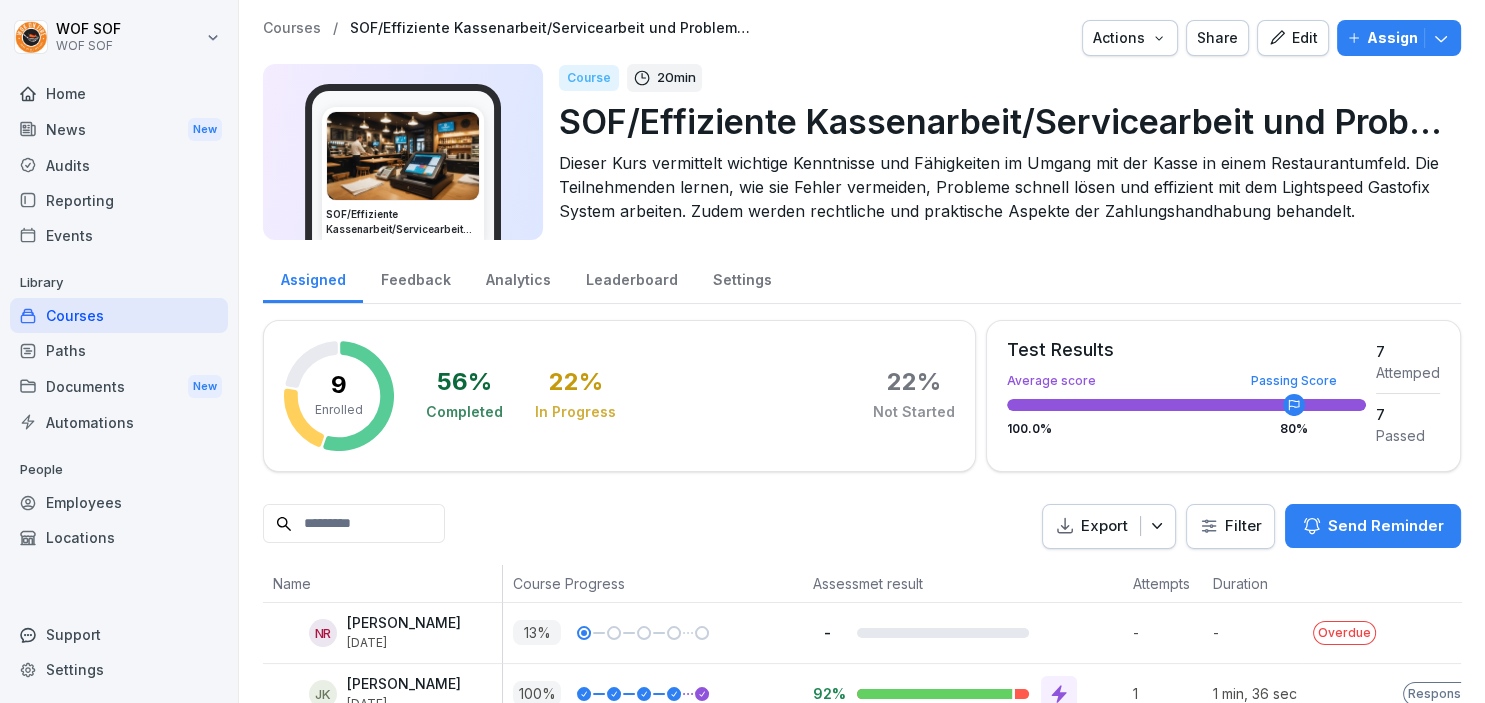 click on "Edit" at bounding box center [1293, 38] 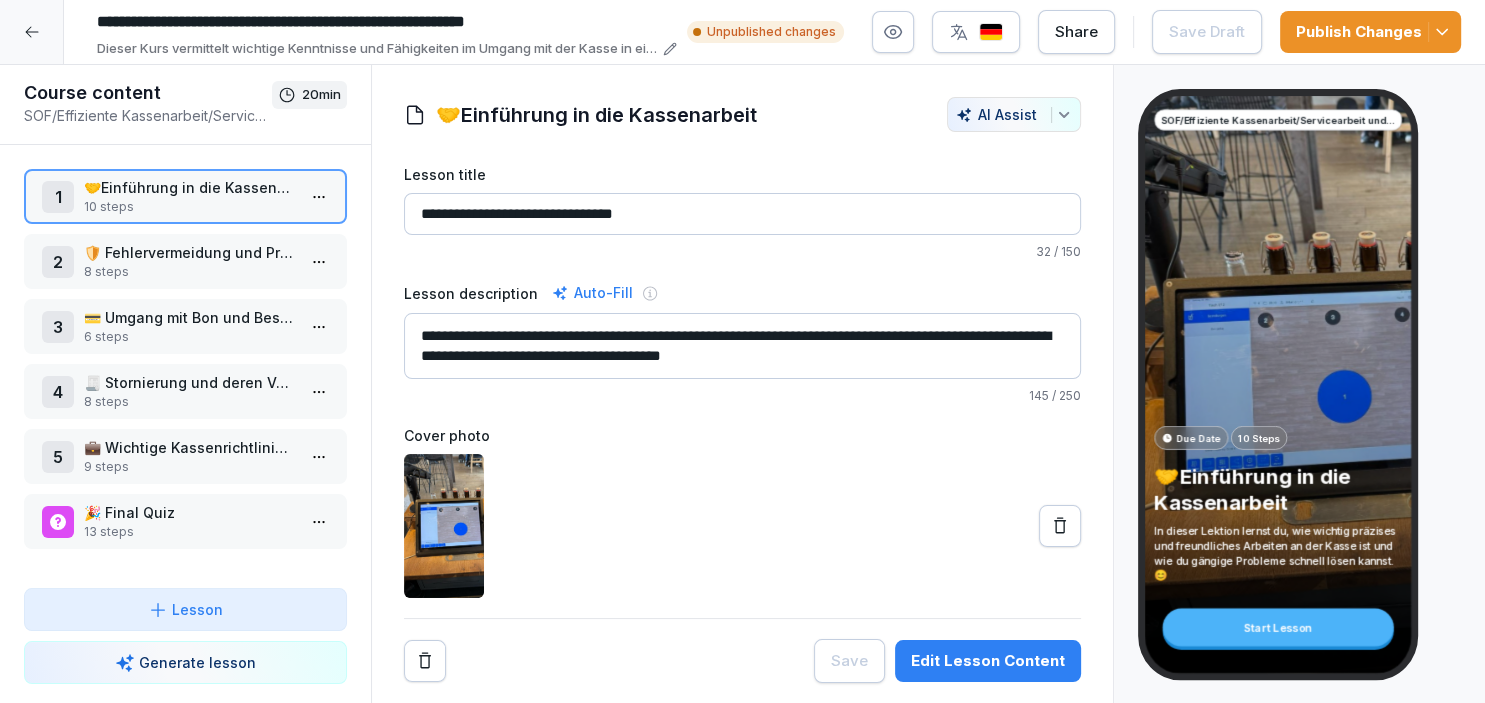 click on "Publish Changes" at bounding box center [1370, 32] 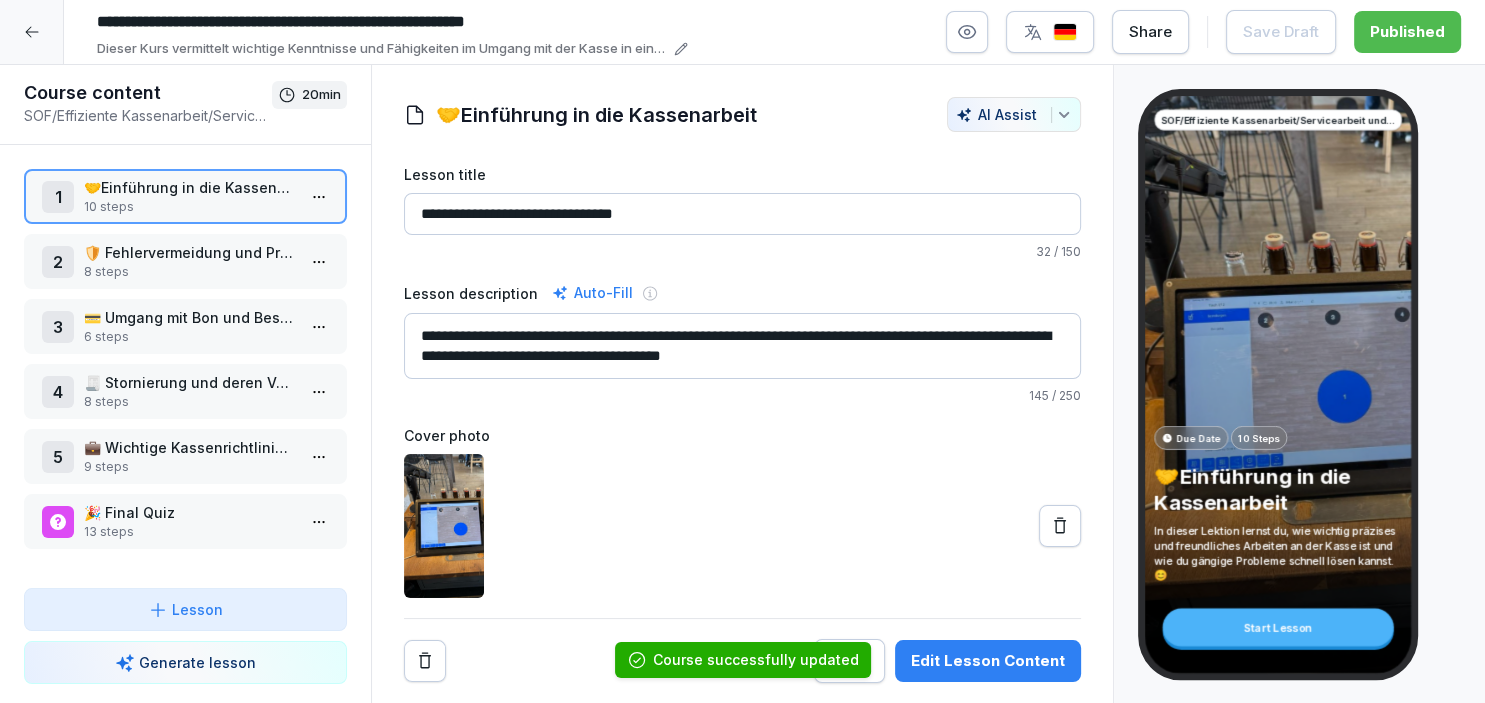 click at bounding box center [32, 32] 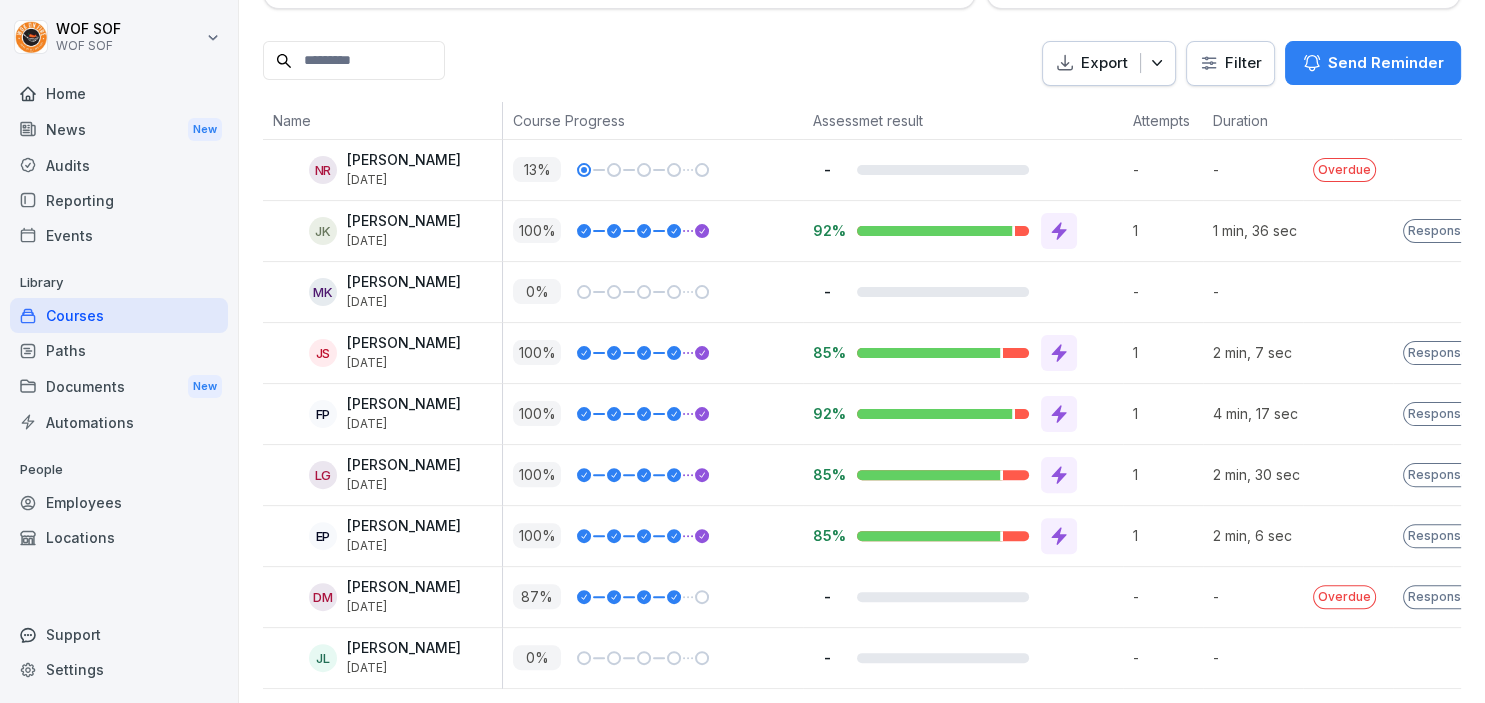 scroll, scrollTop: 464, scrollLeft: 0, axis: vertical 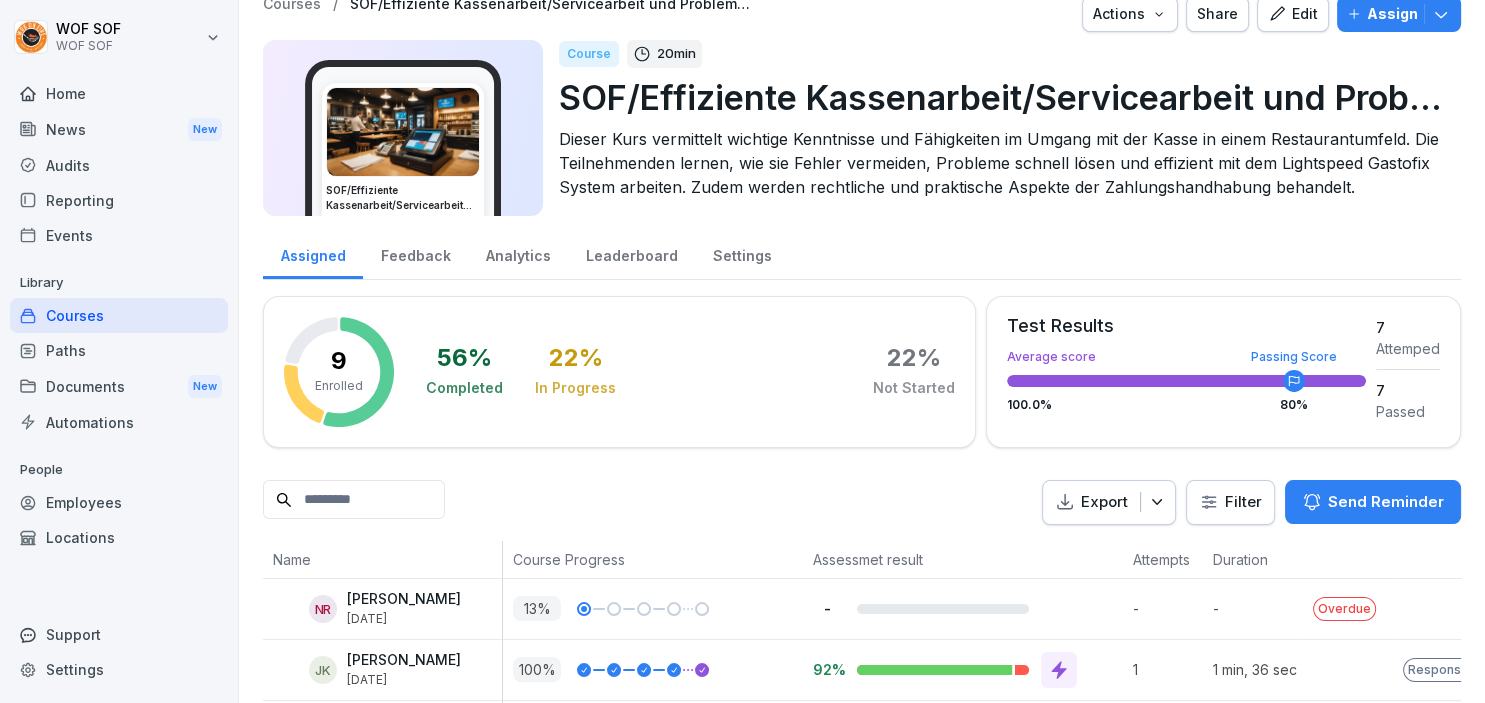 click on "Analytics" at bounding box center (518, 253) 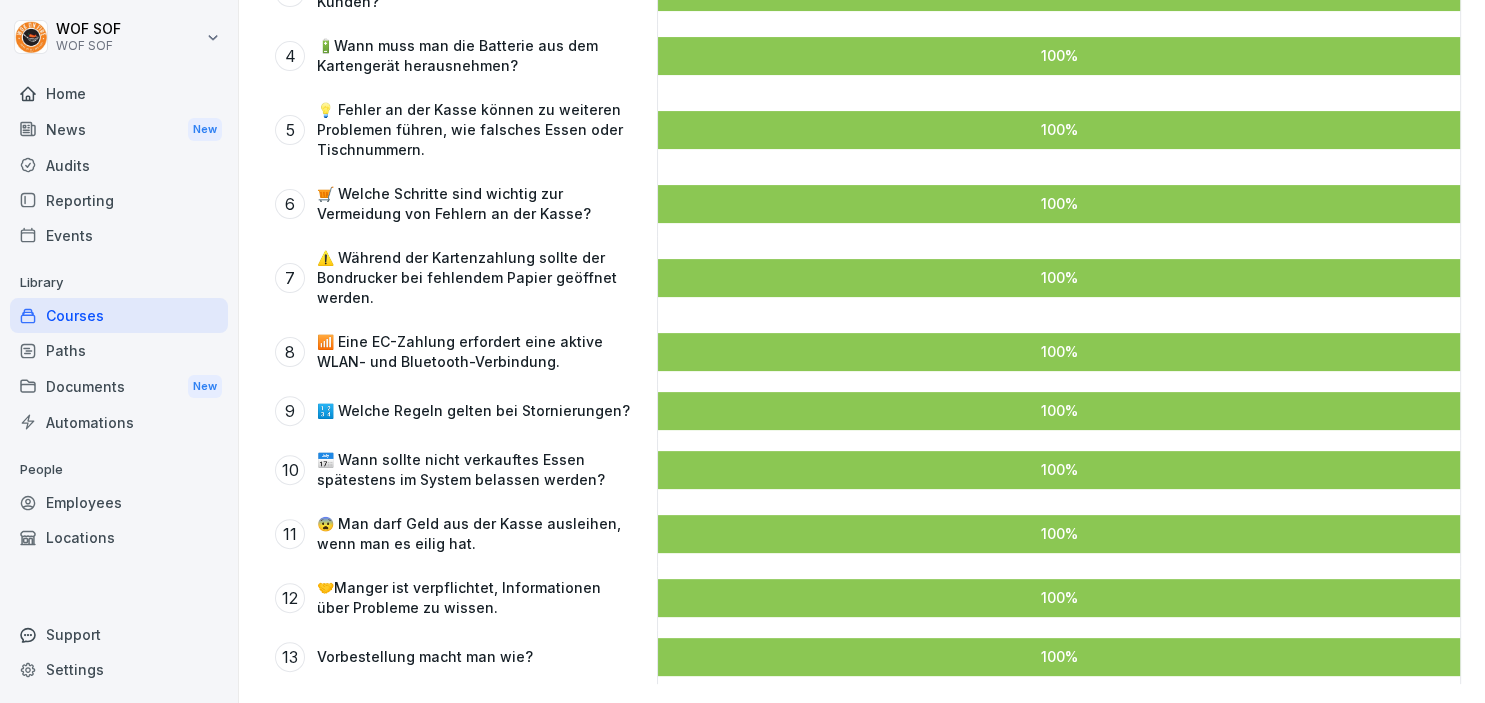 scroll, scrollTop: 130, scrollLeft: 0, axis: vertical 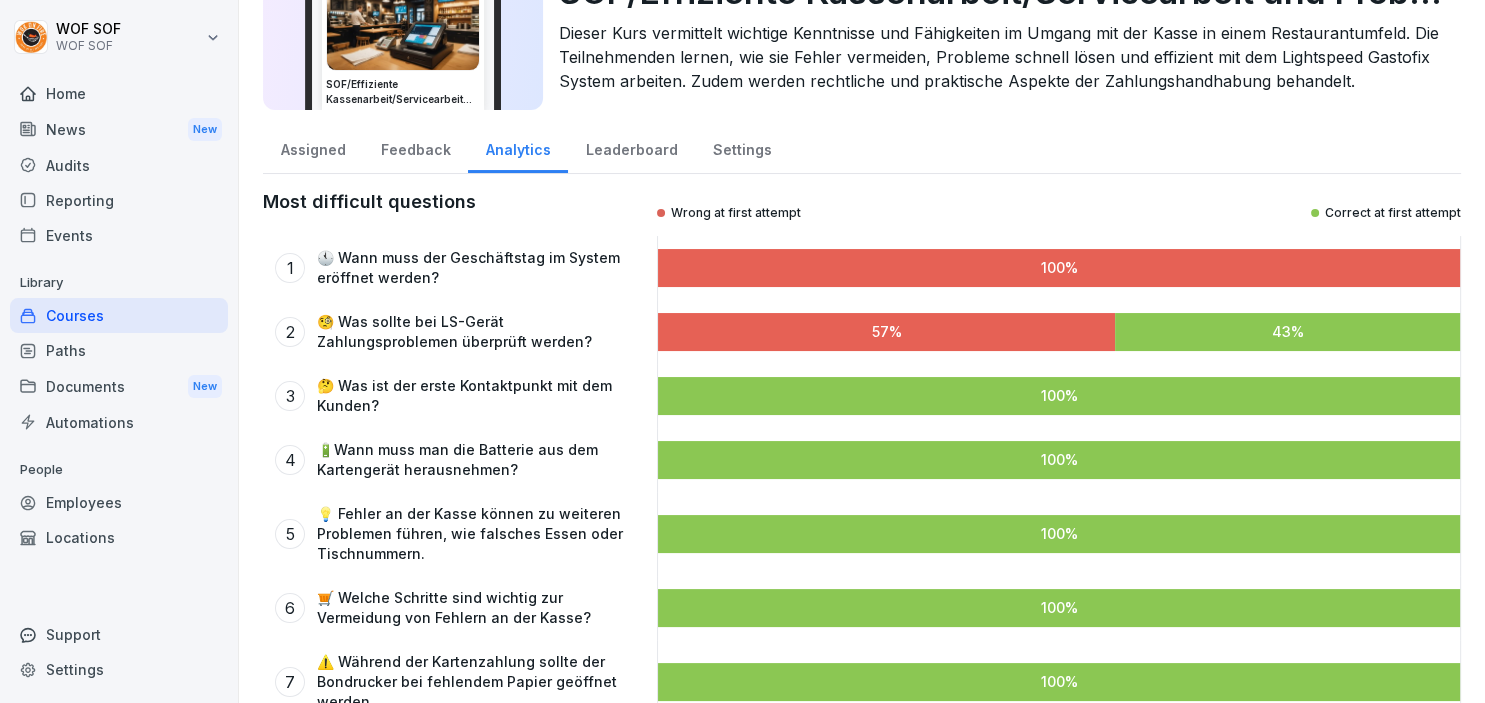 click on "Courses" at bounding box center (119, 315) 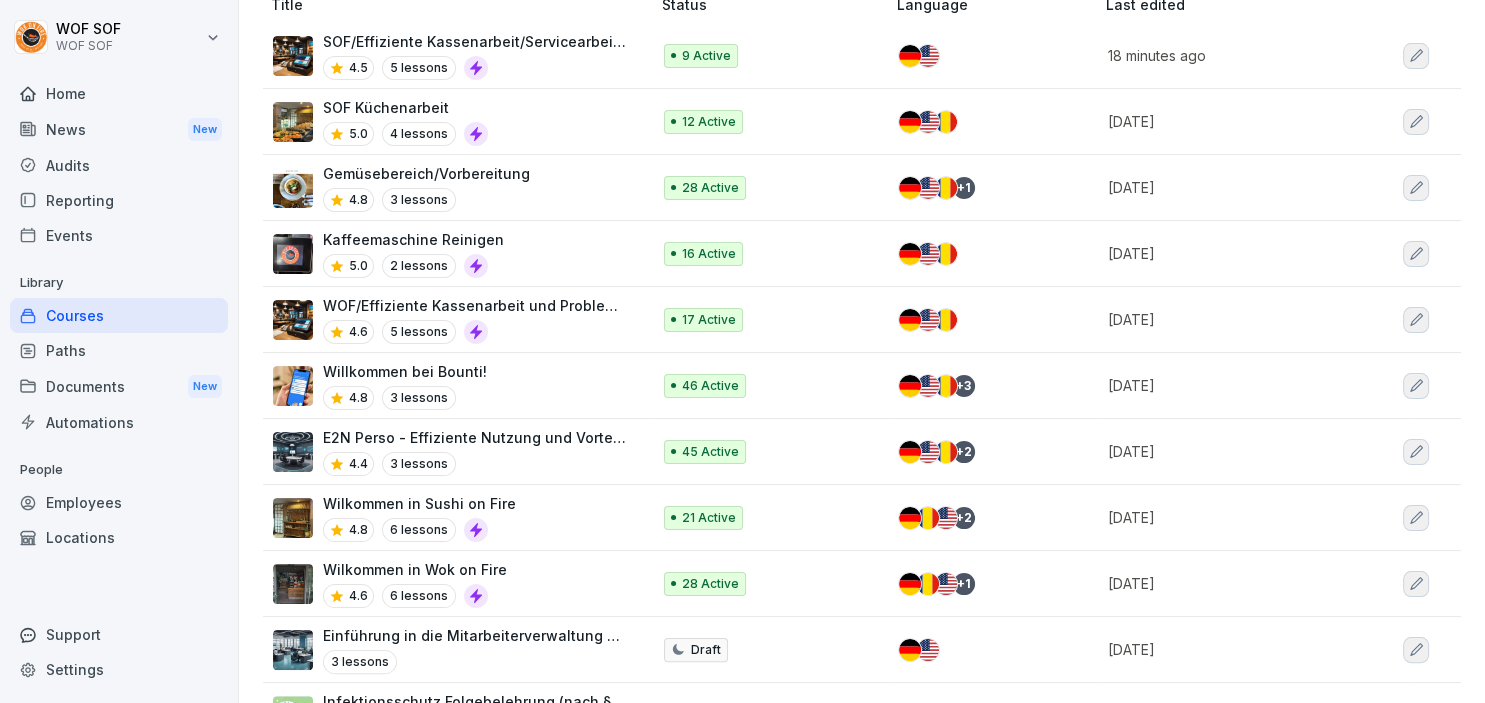 scroll, scrollTop: 272, scrollLeft: 0, axis: vertical 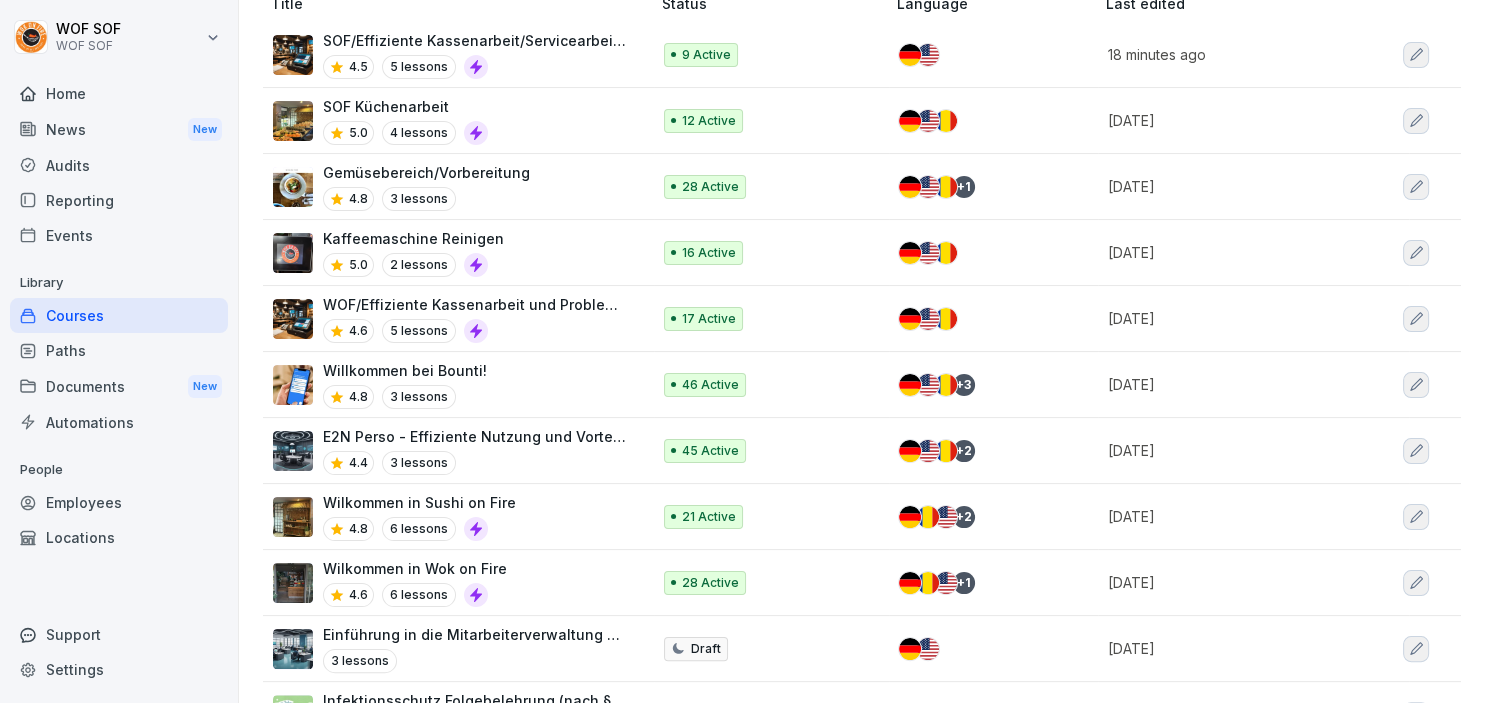 click on "Wilkommen in Sushi on Fire 4.8 6 lessons" at bounding box center [451, 516] 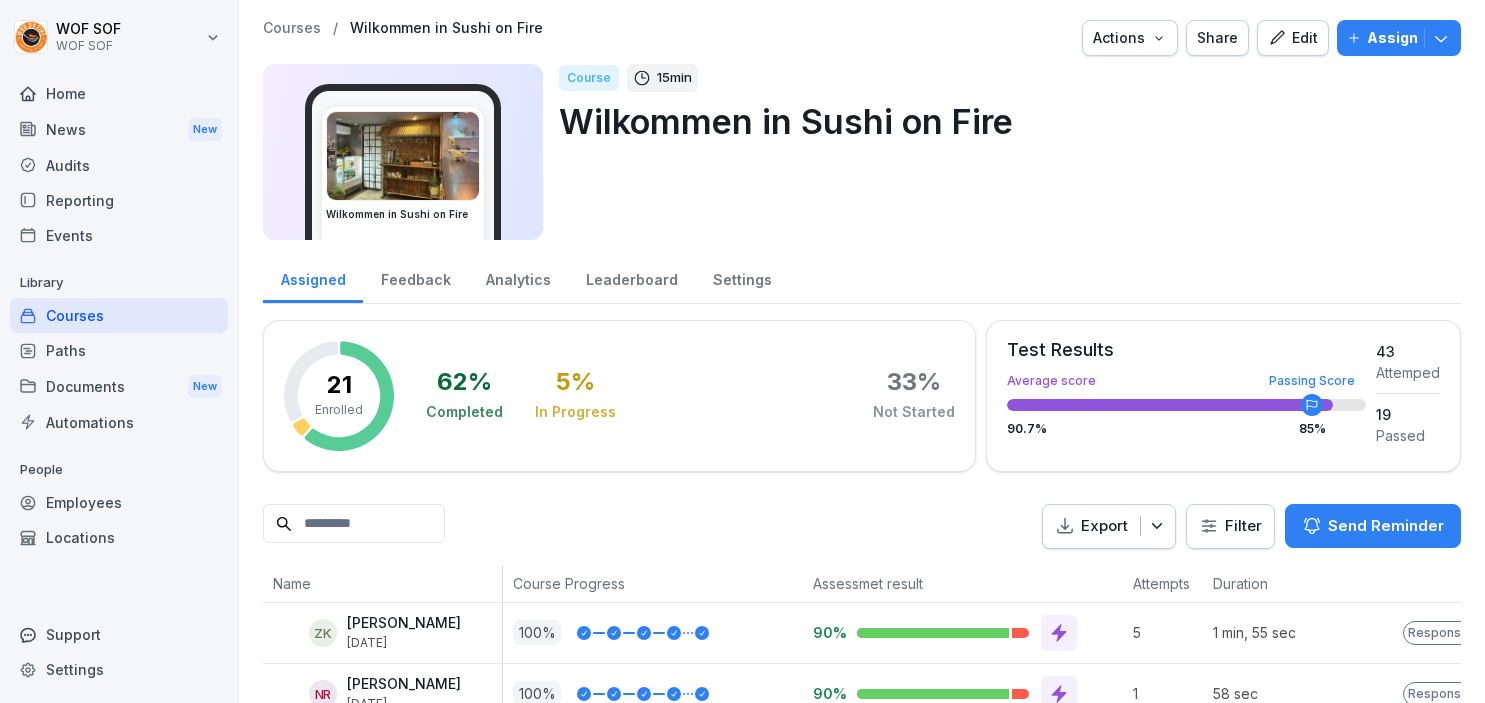 scroll, scrollTop: 0, scrollLeft: 0, axis: both 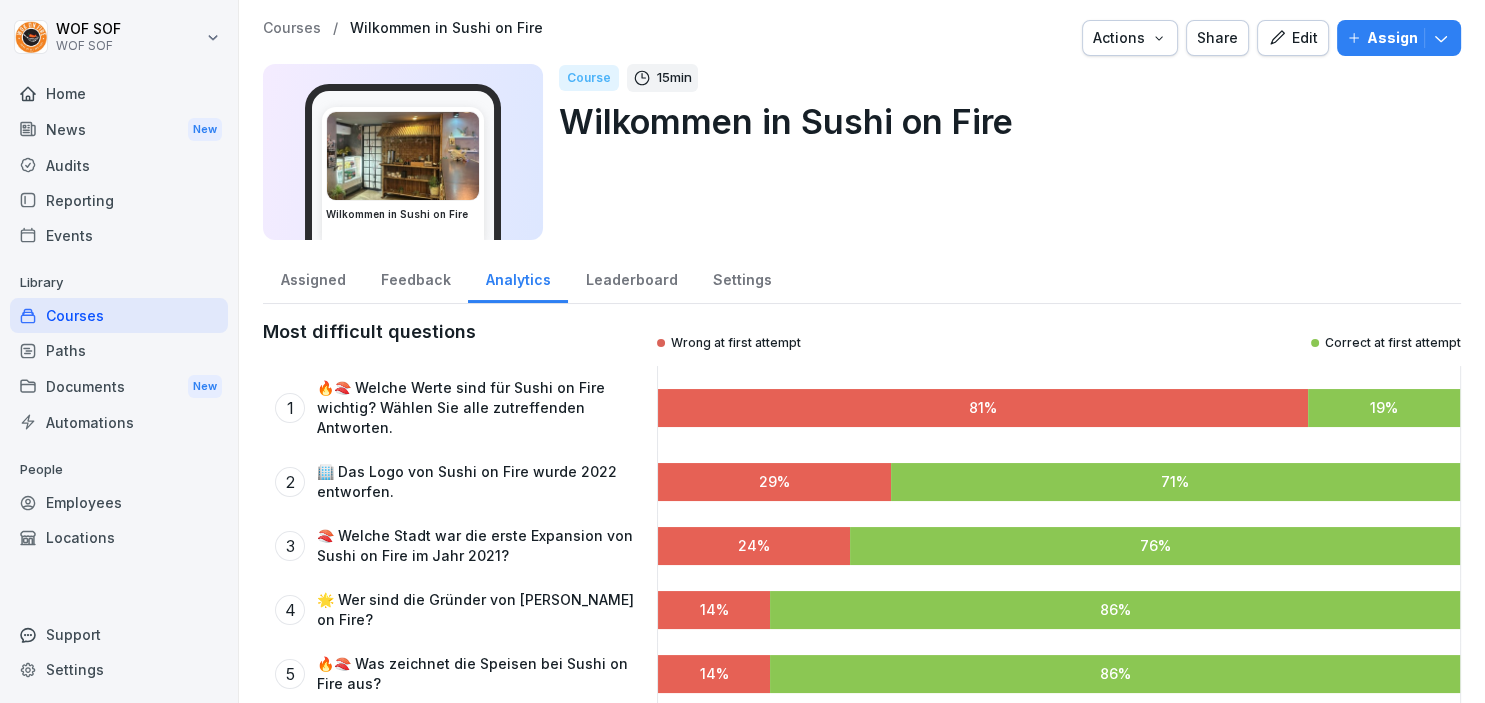 click on "Library" at bounding box center (119, 283) 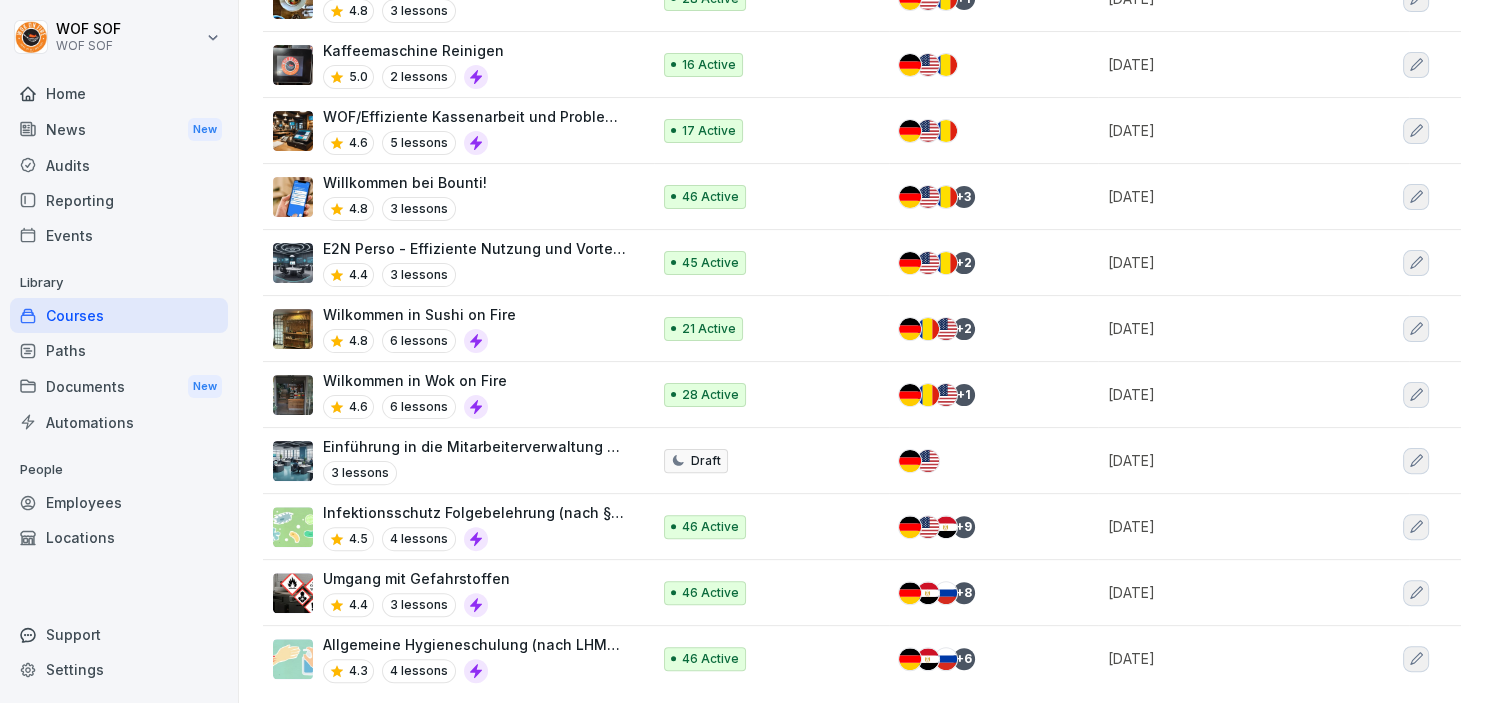 scroll, scrollTop: 0, scrollLeft: 0, axis: both 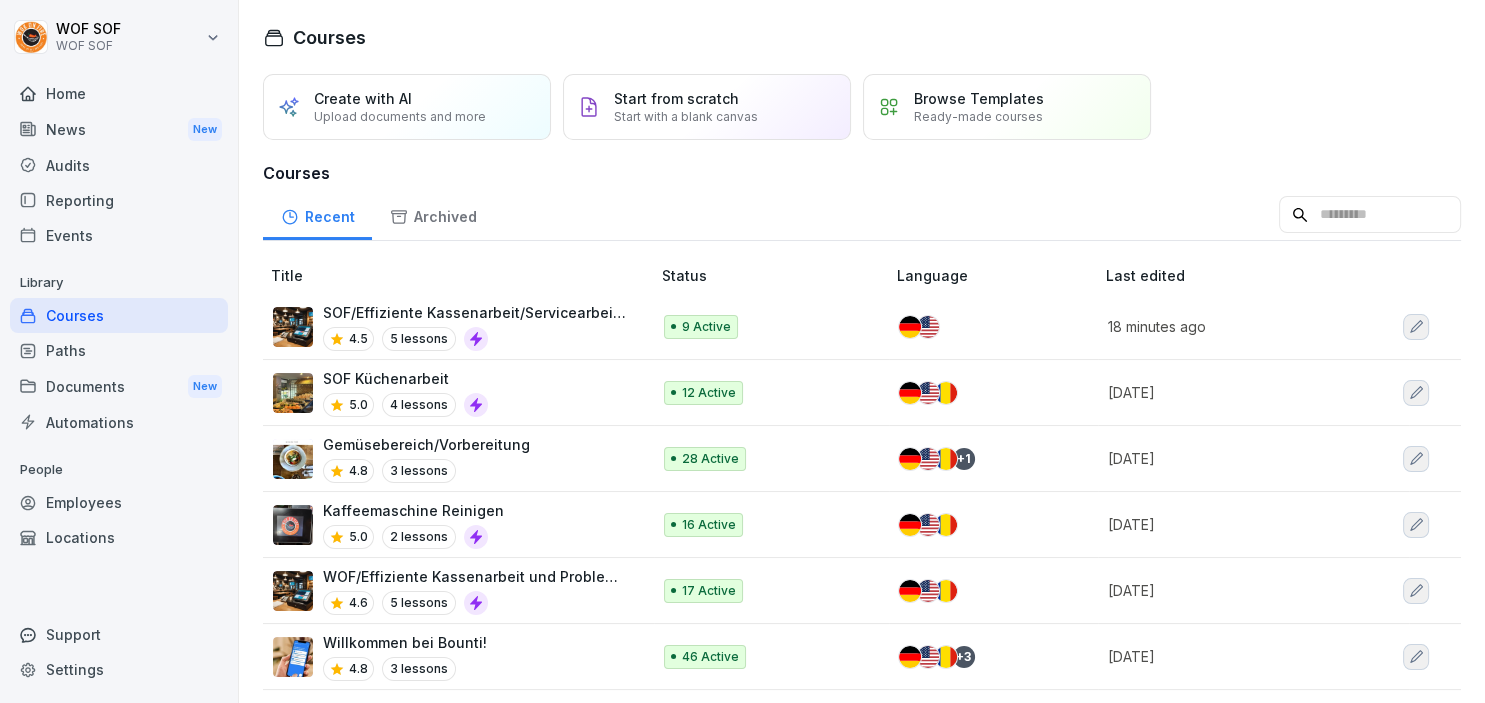 click on "Paths" at bounding box center (119, 350) 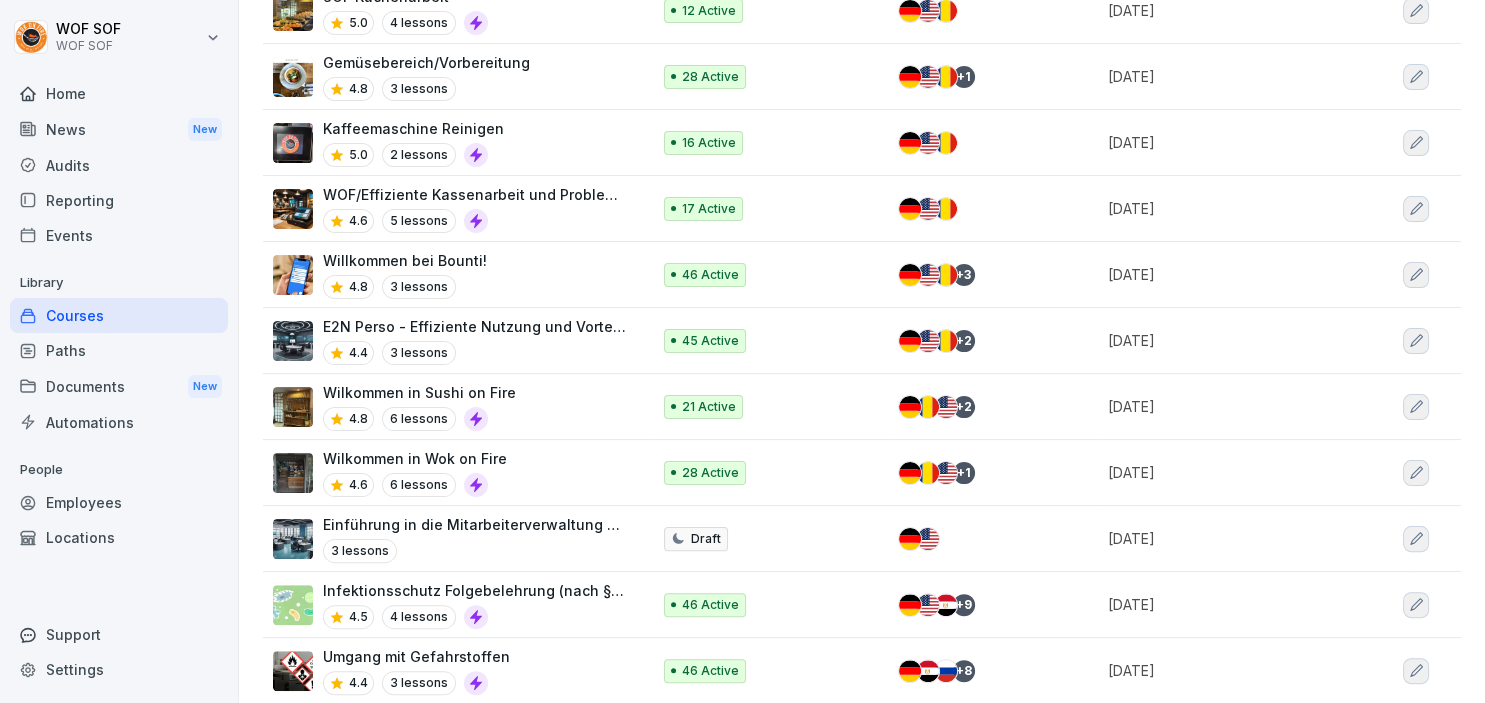scroll, scrollTop: 0, scrollLeft: 0, axis: both 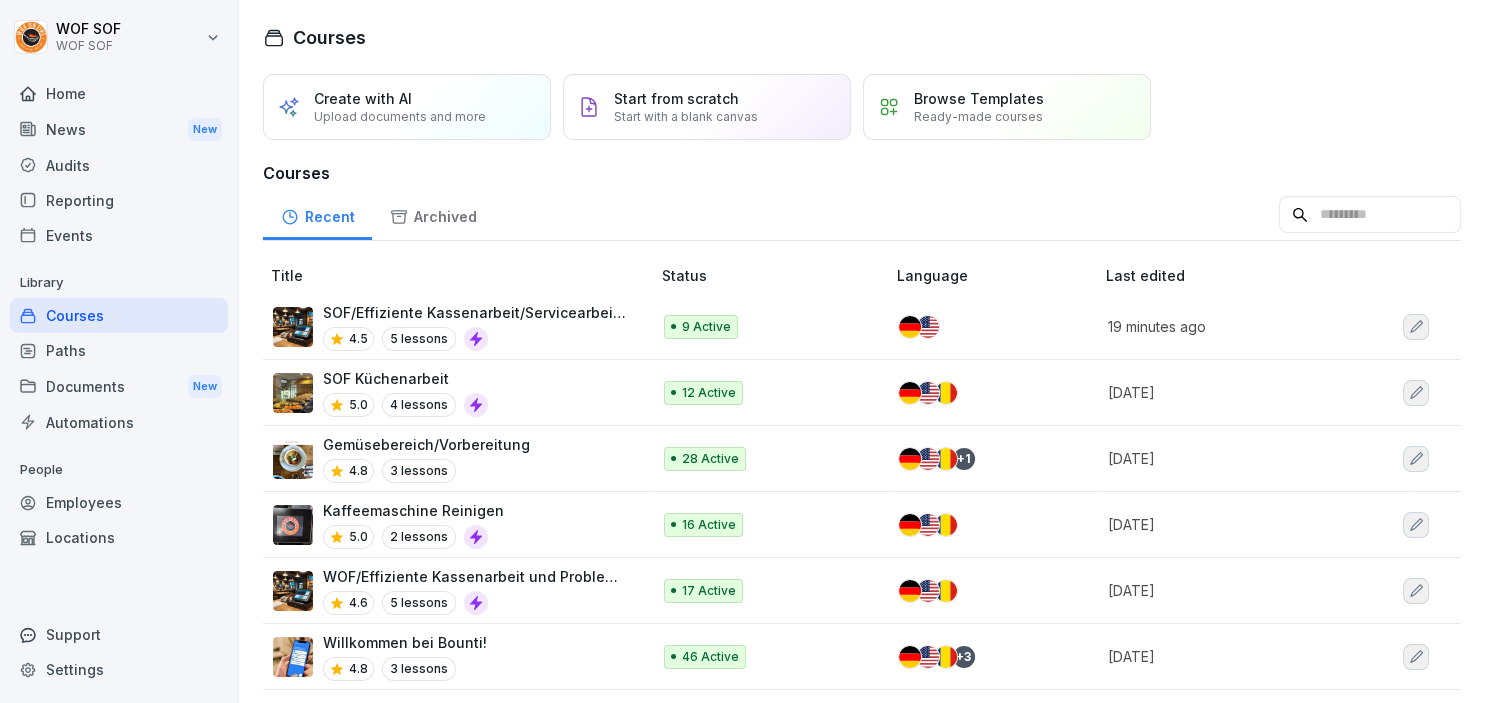 click on "SOF/Effiziente Kassenarbeit/Servicearbeit und Problemlösungen" at bounding box center [476, 312] 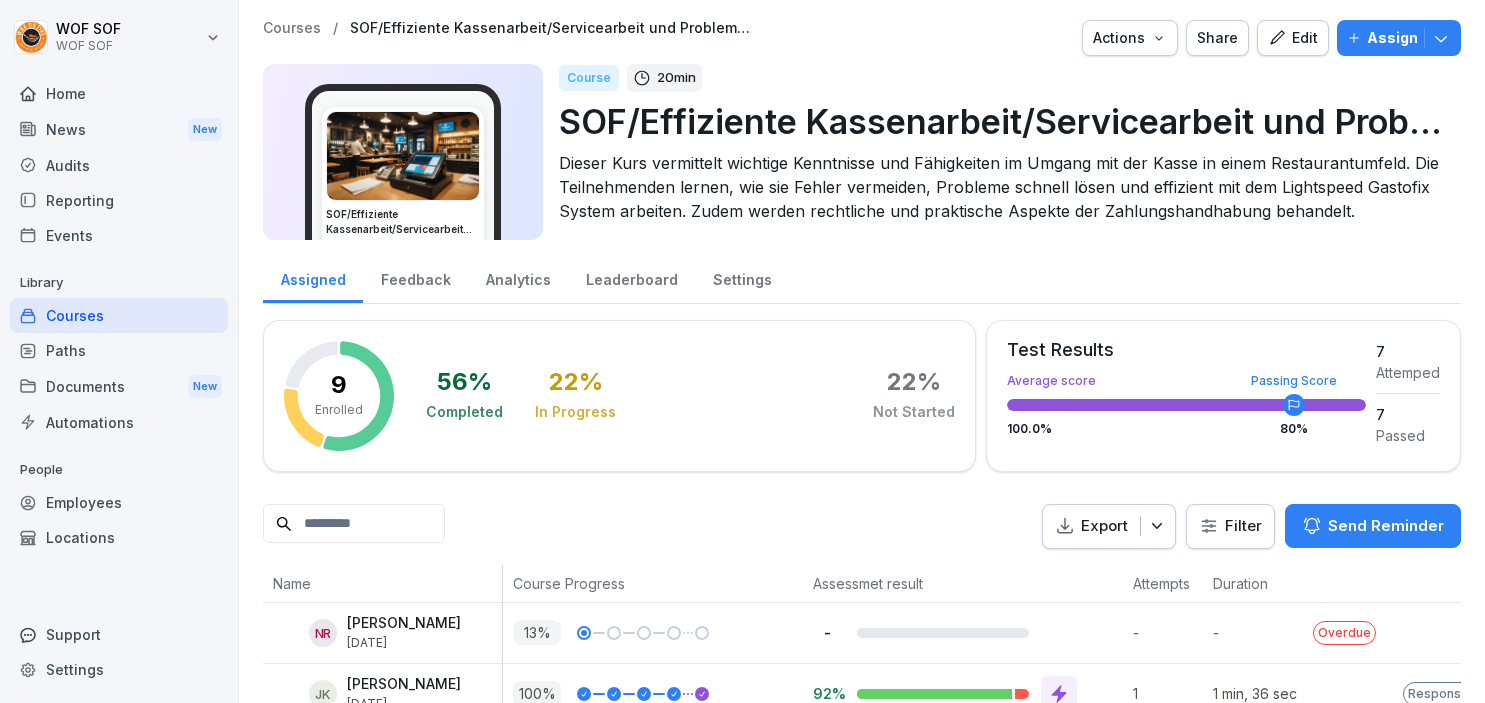 scroll, scrollTop: 0, scrollLeft: 0, axis: both 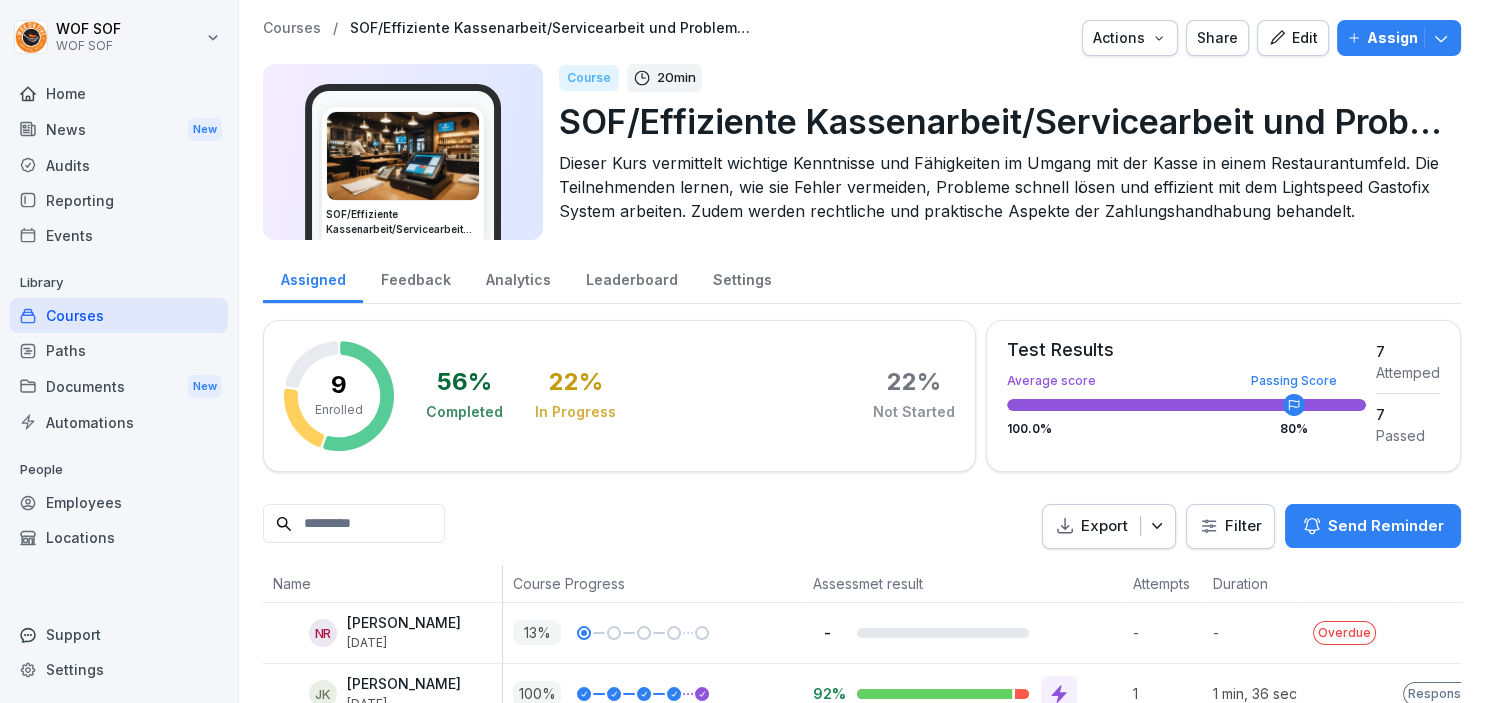 click 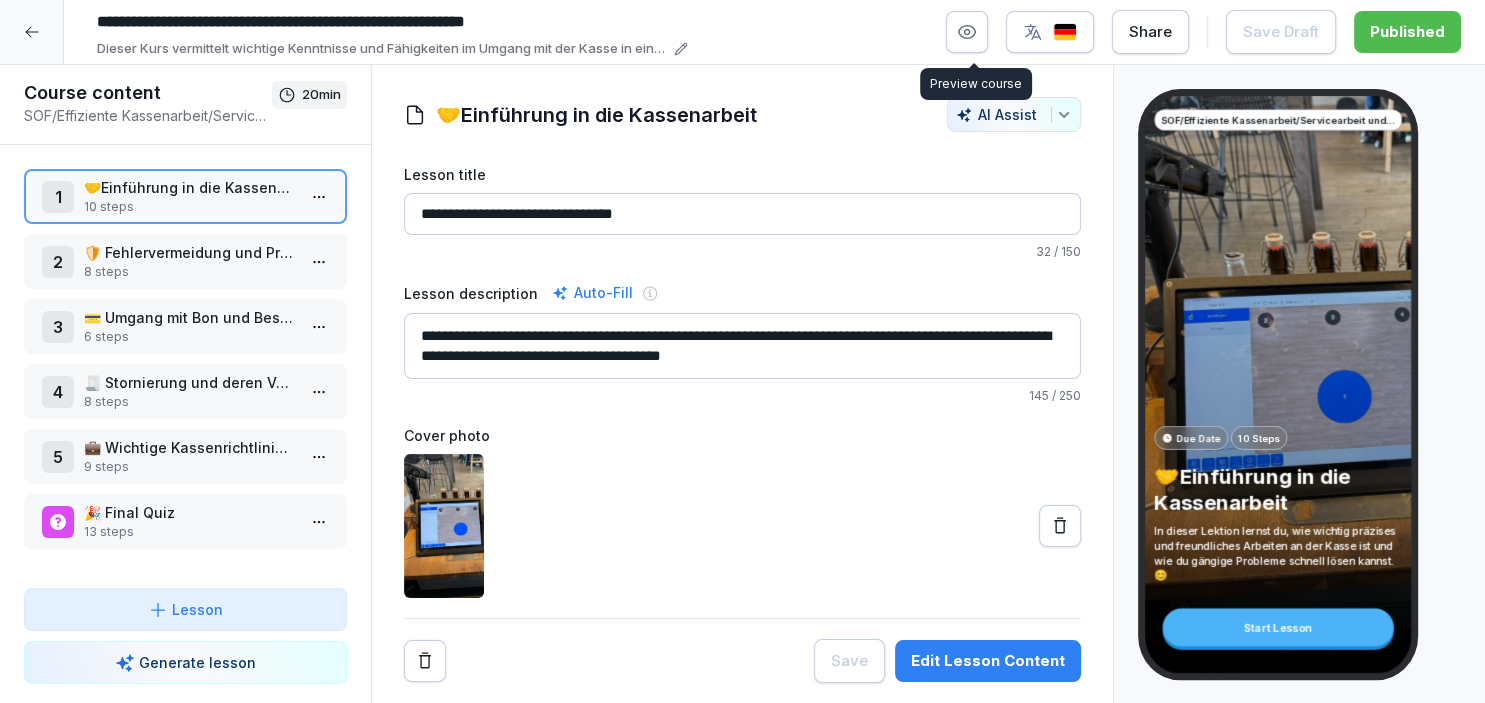 click at bounding box center (967, 32) 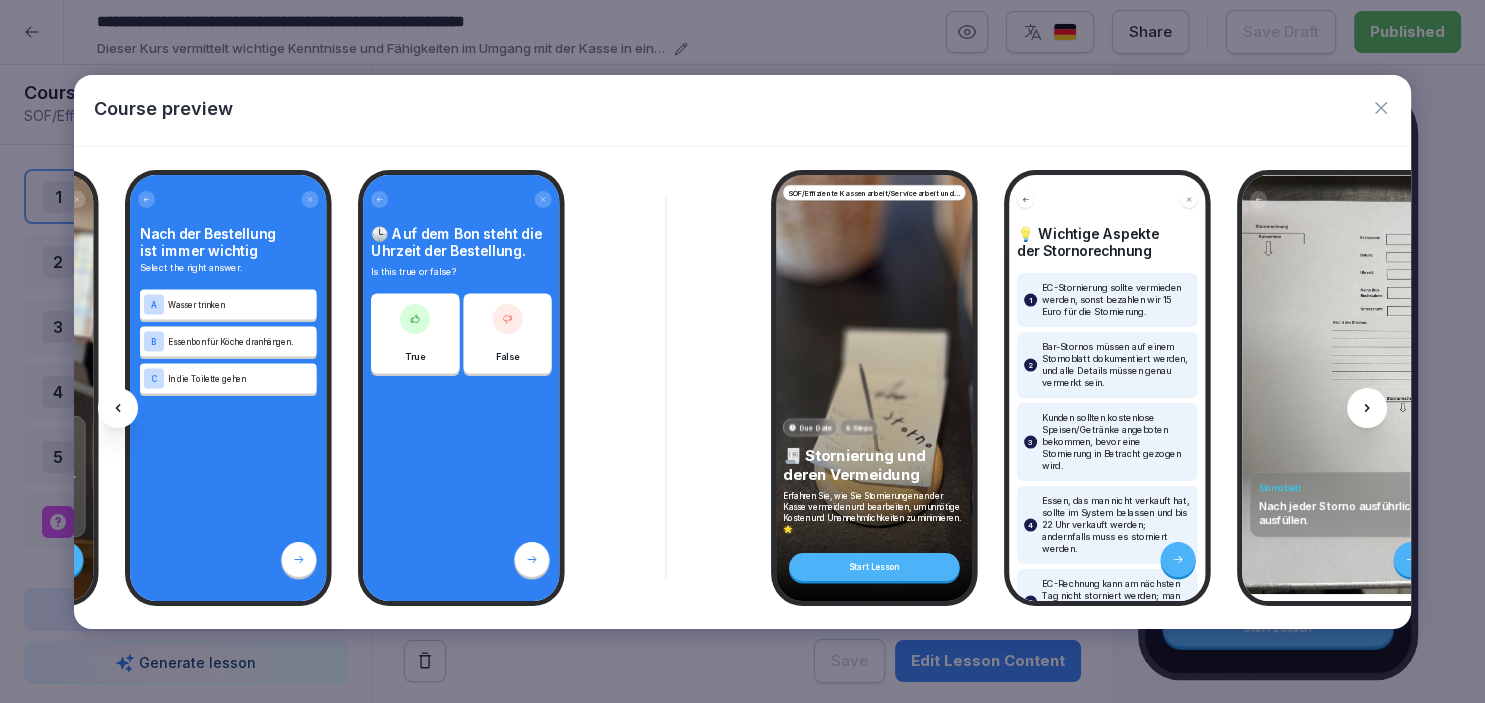 scroll, scrollTop: 0, scrollLeft: 6255, axis: horizontal 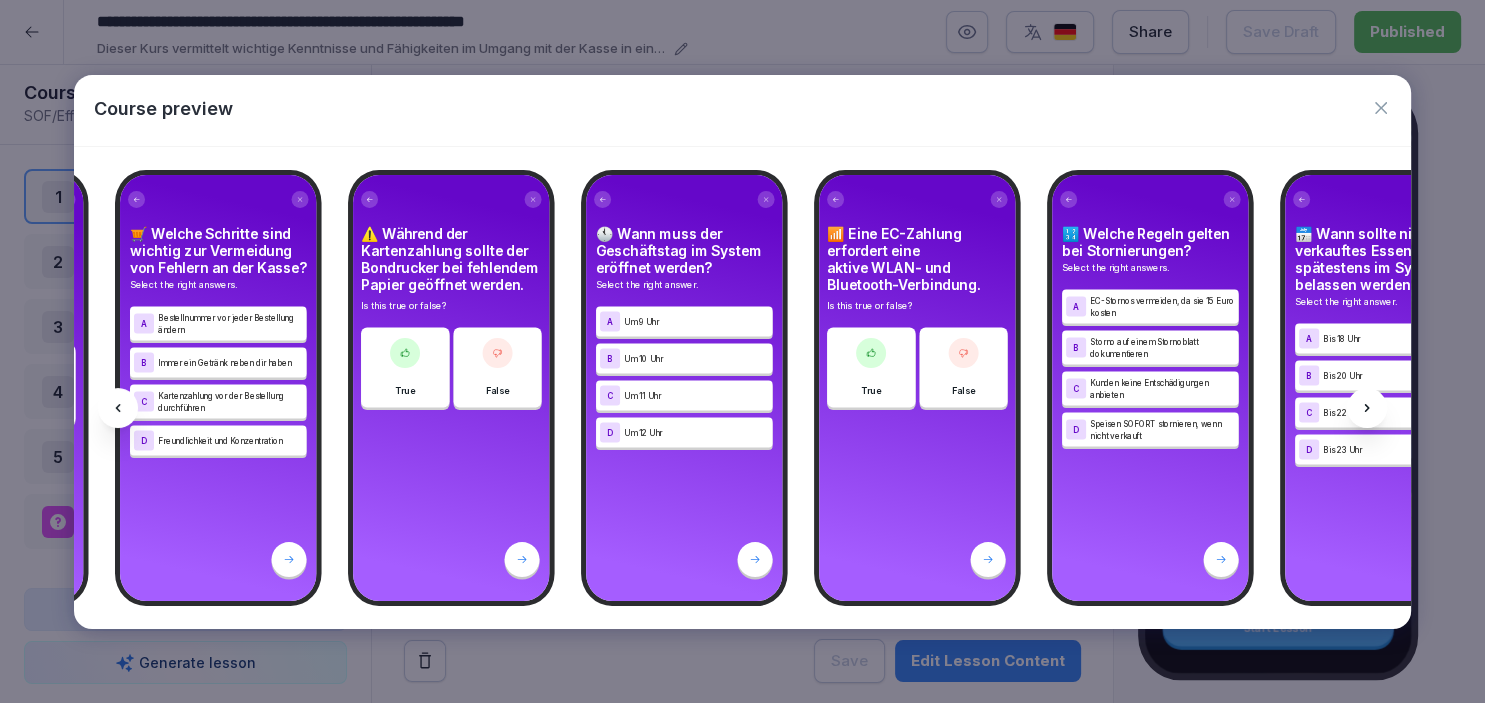 click 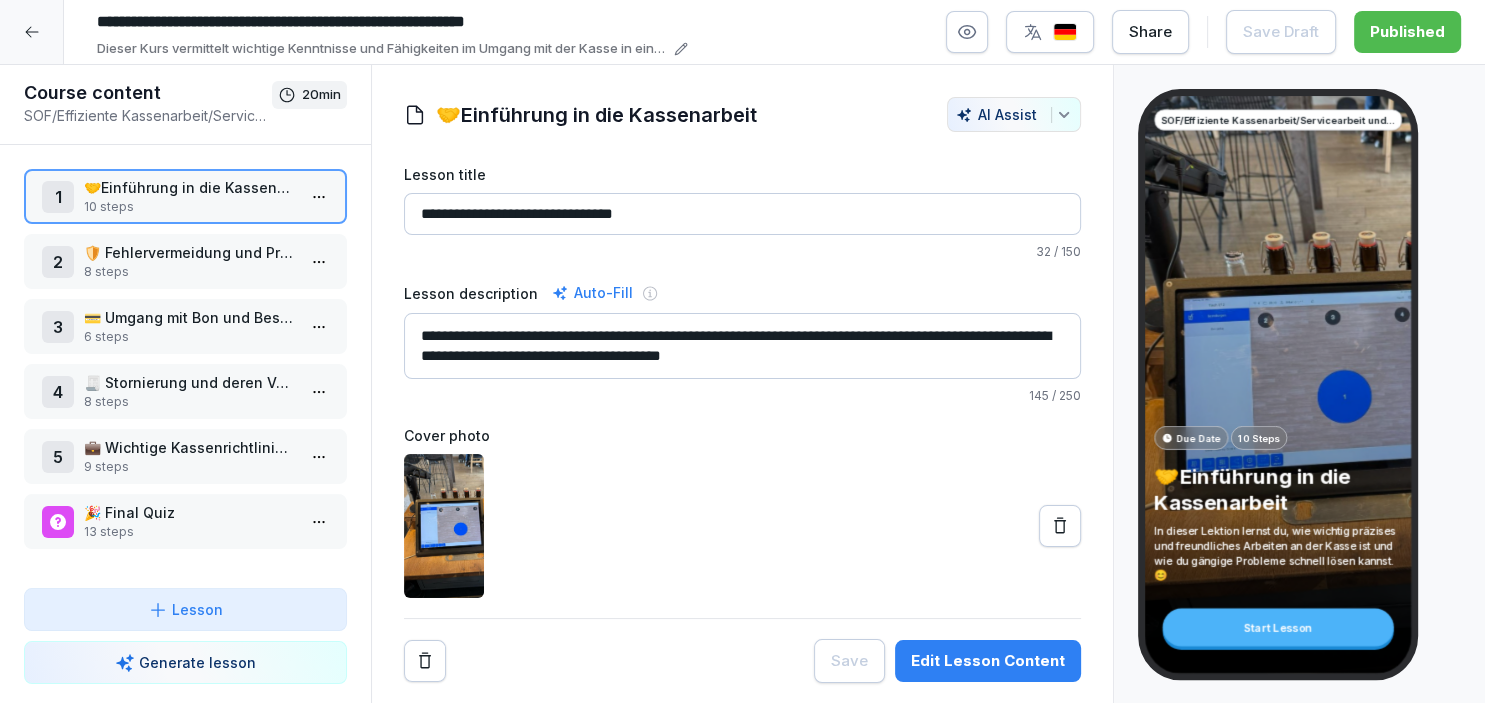click on "🎉 Final Quiz" at bounding box center (189, 512) 